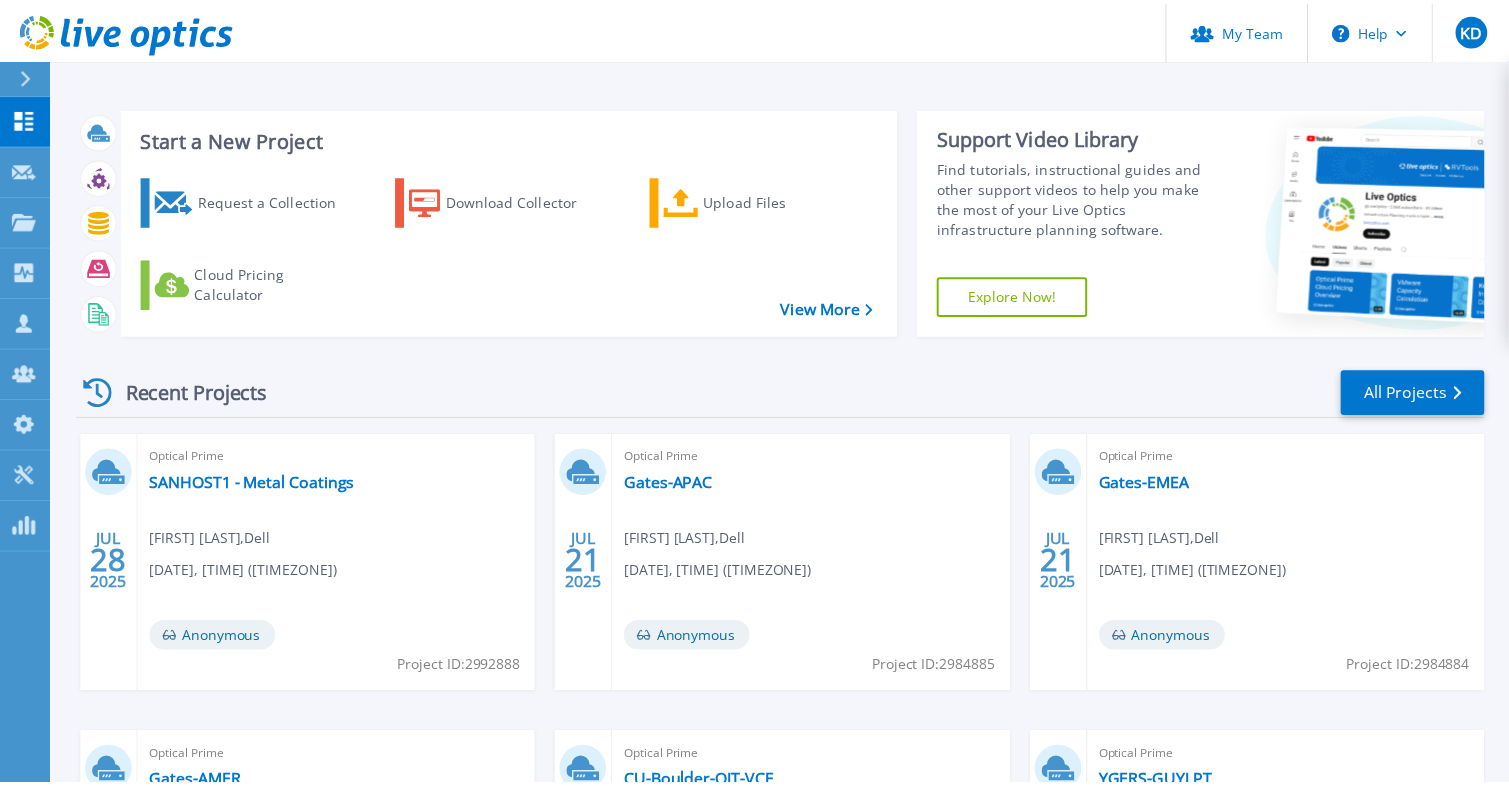 scroll, scrollTop: 0, scrollLeft: 0, axis: both 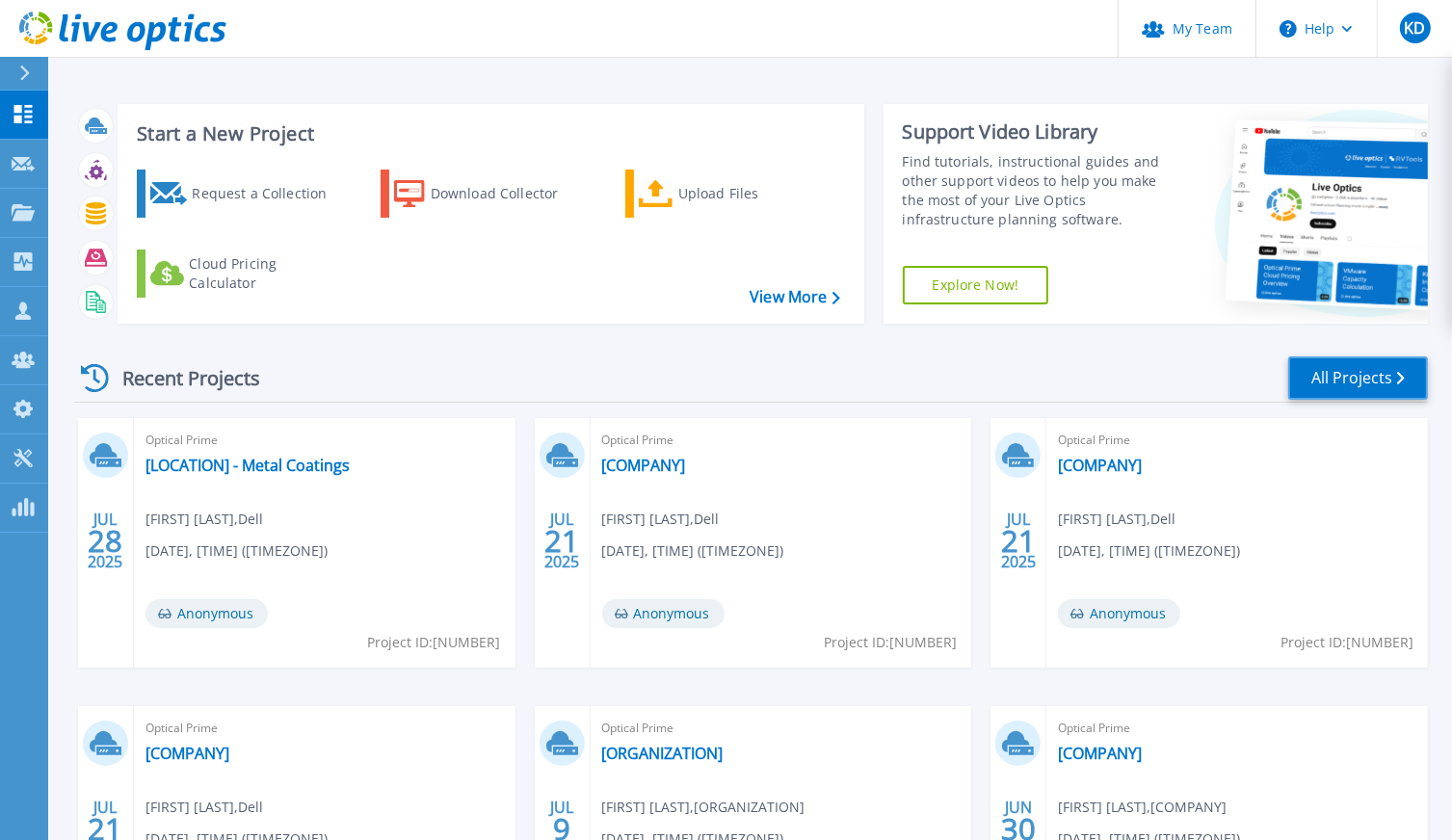 click on "All Projects" at bounding box center [1358, 378] 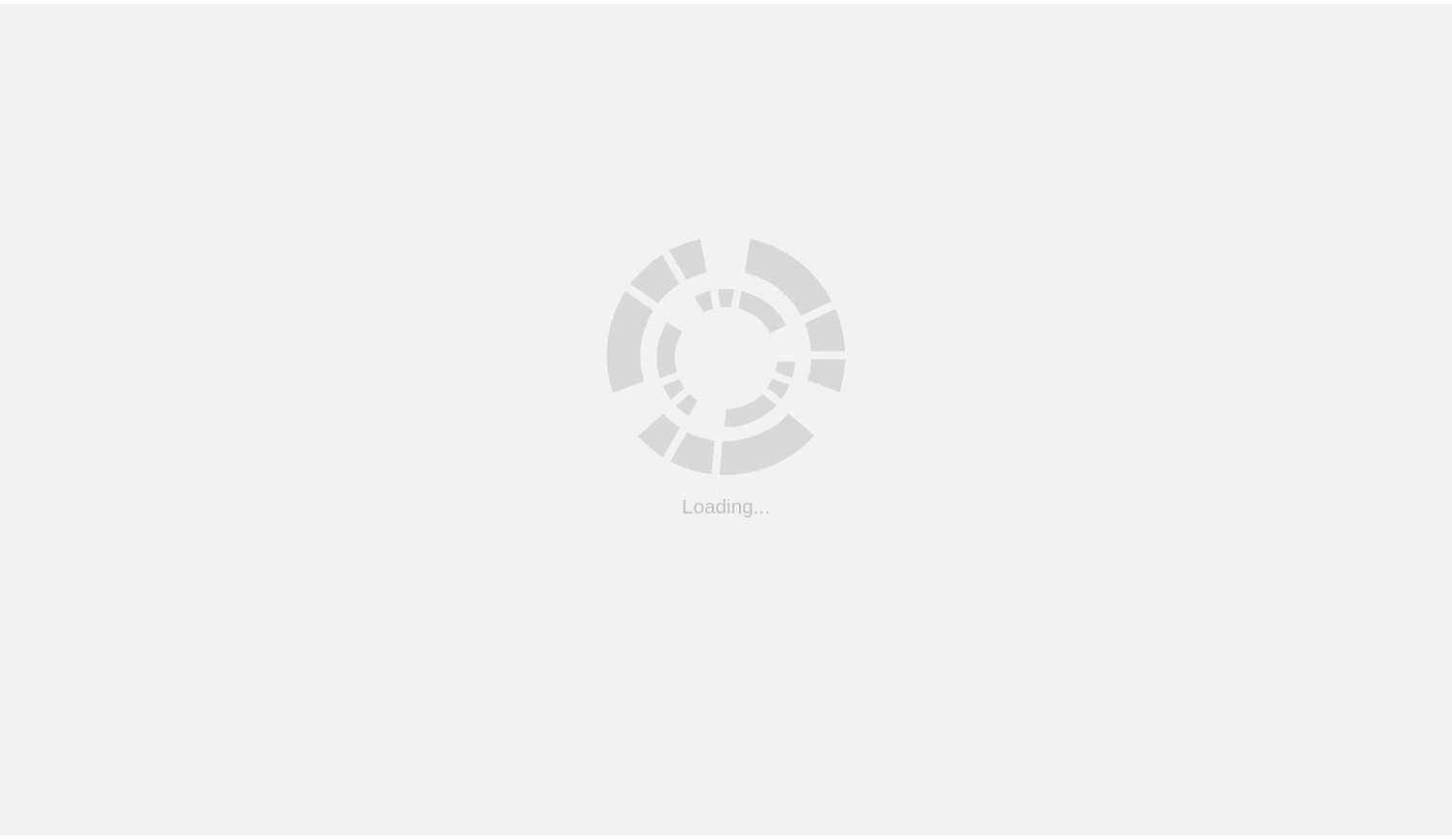 scroll, scrollTop: 0, scrollLeft: 0, axis: both 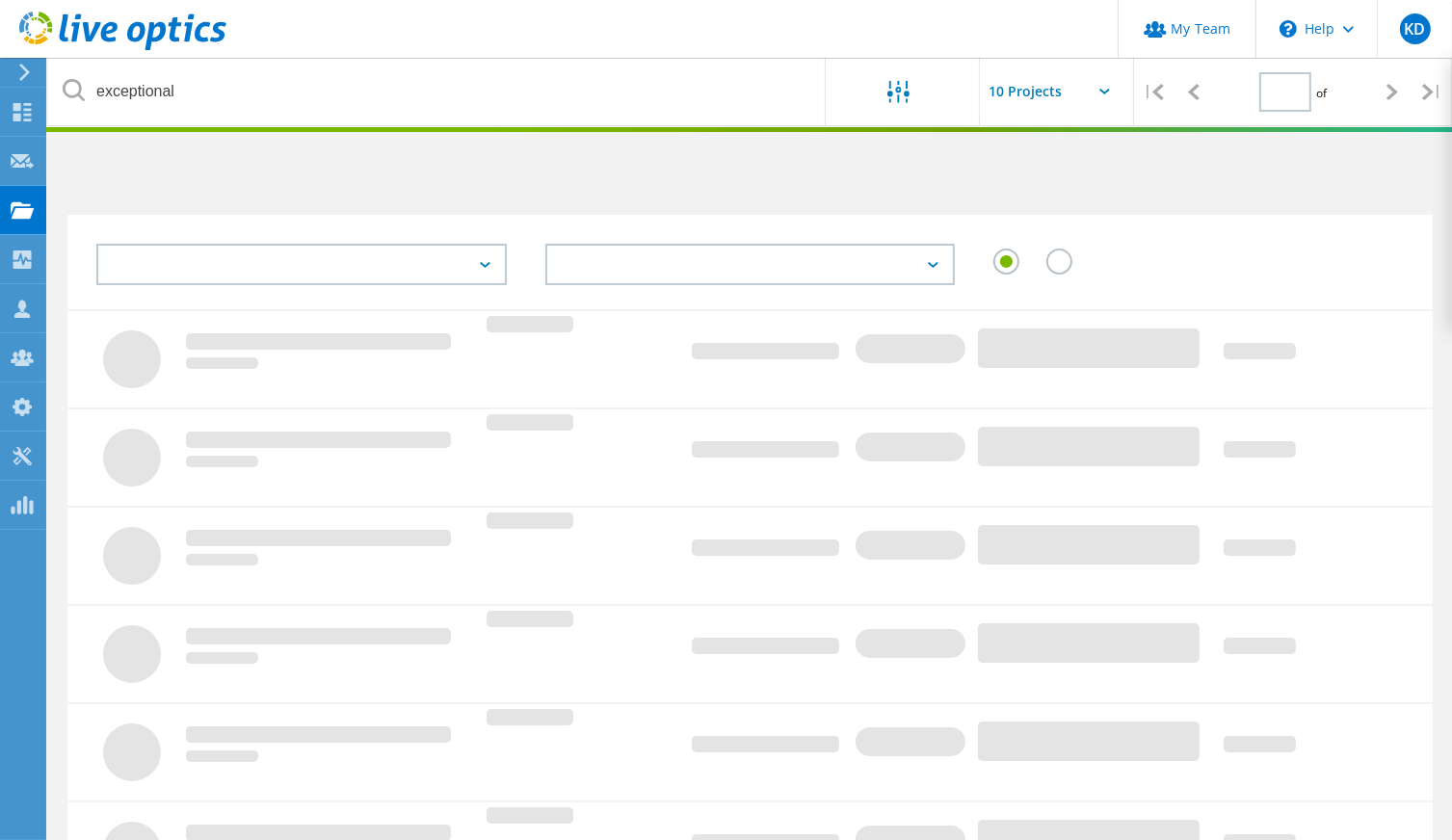 type on "1" 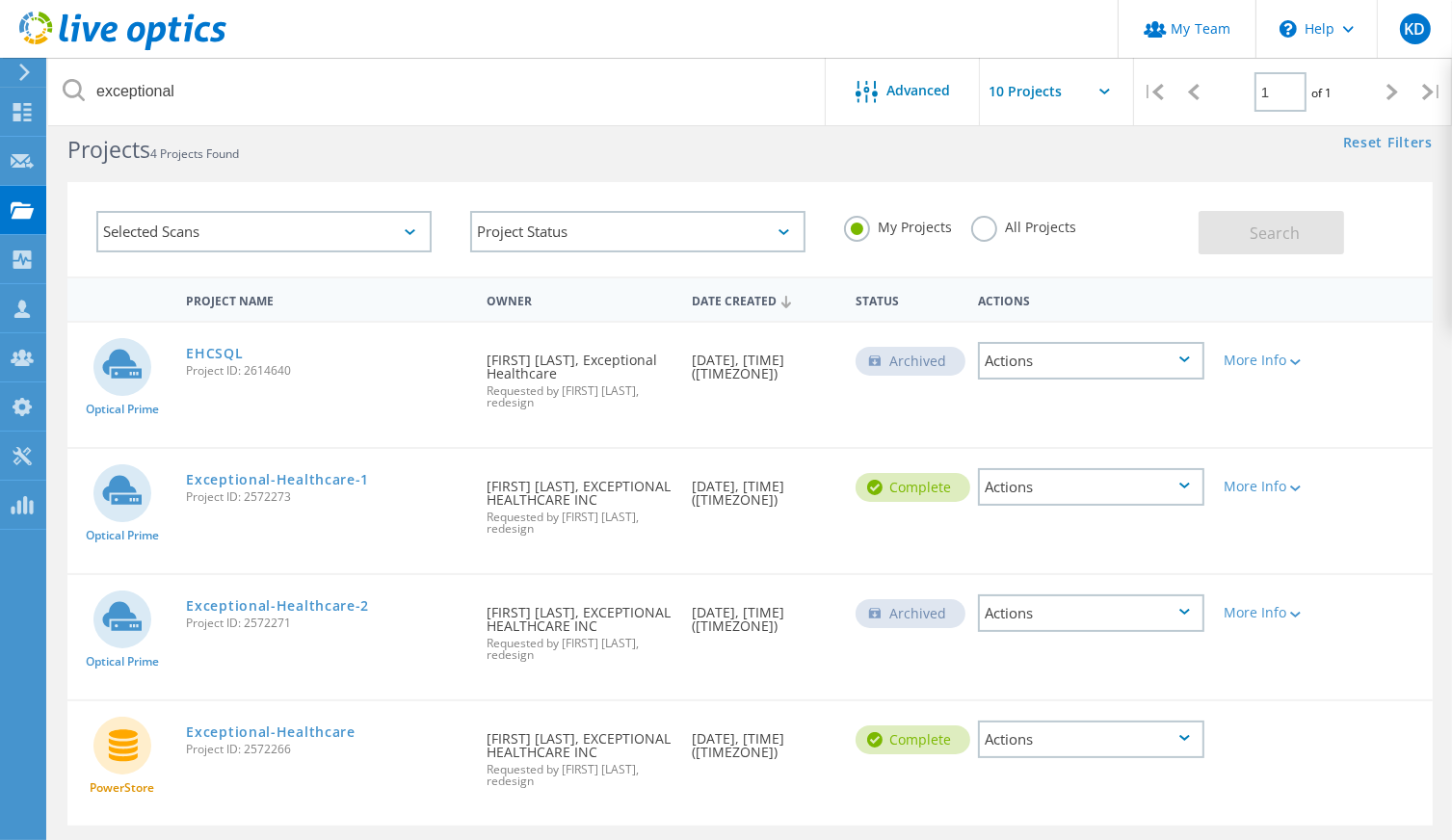 scroll, scrollTop: 0, scrollLeft: 0, axis: both 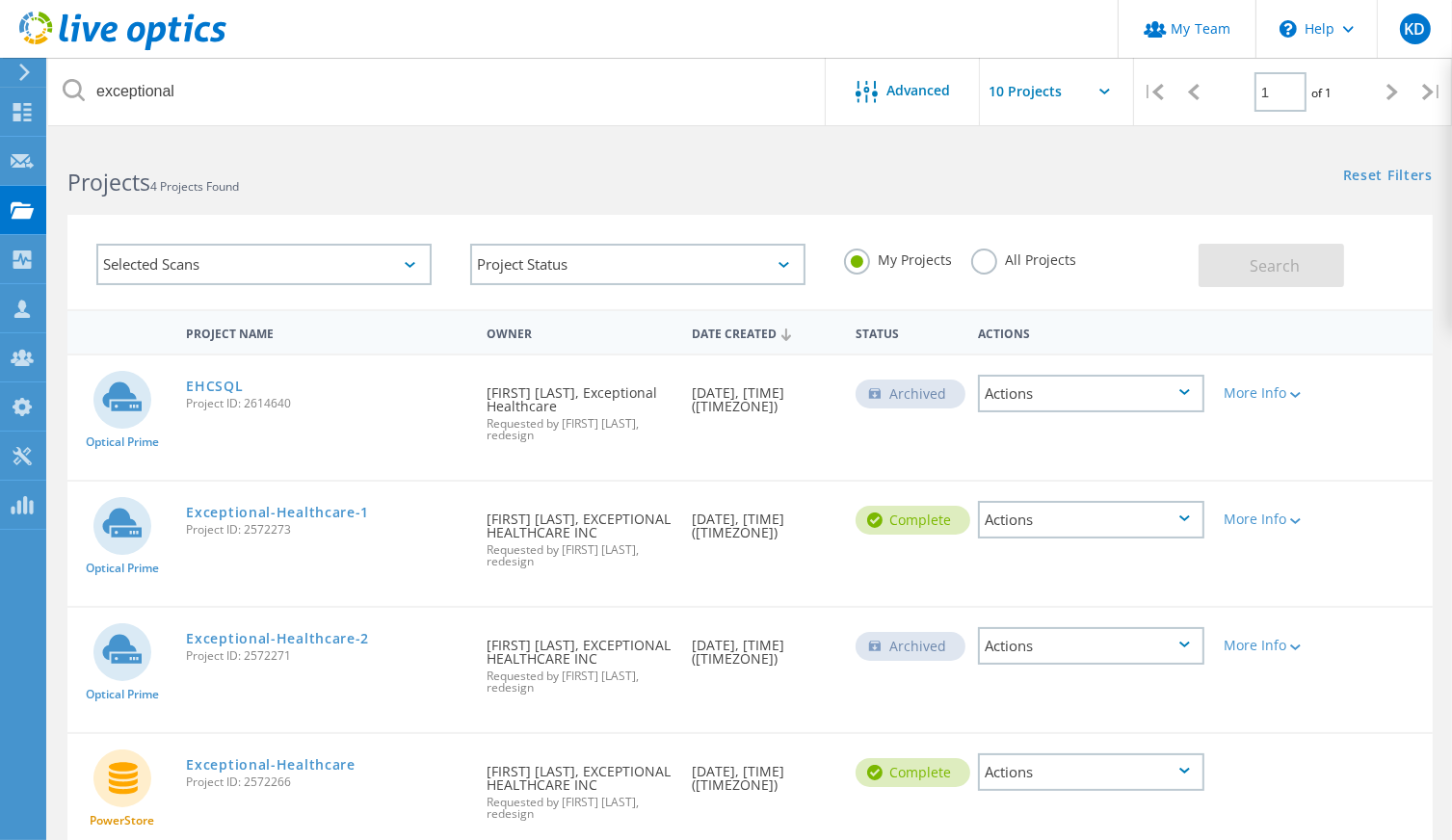 click on "All Projects" 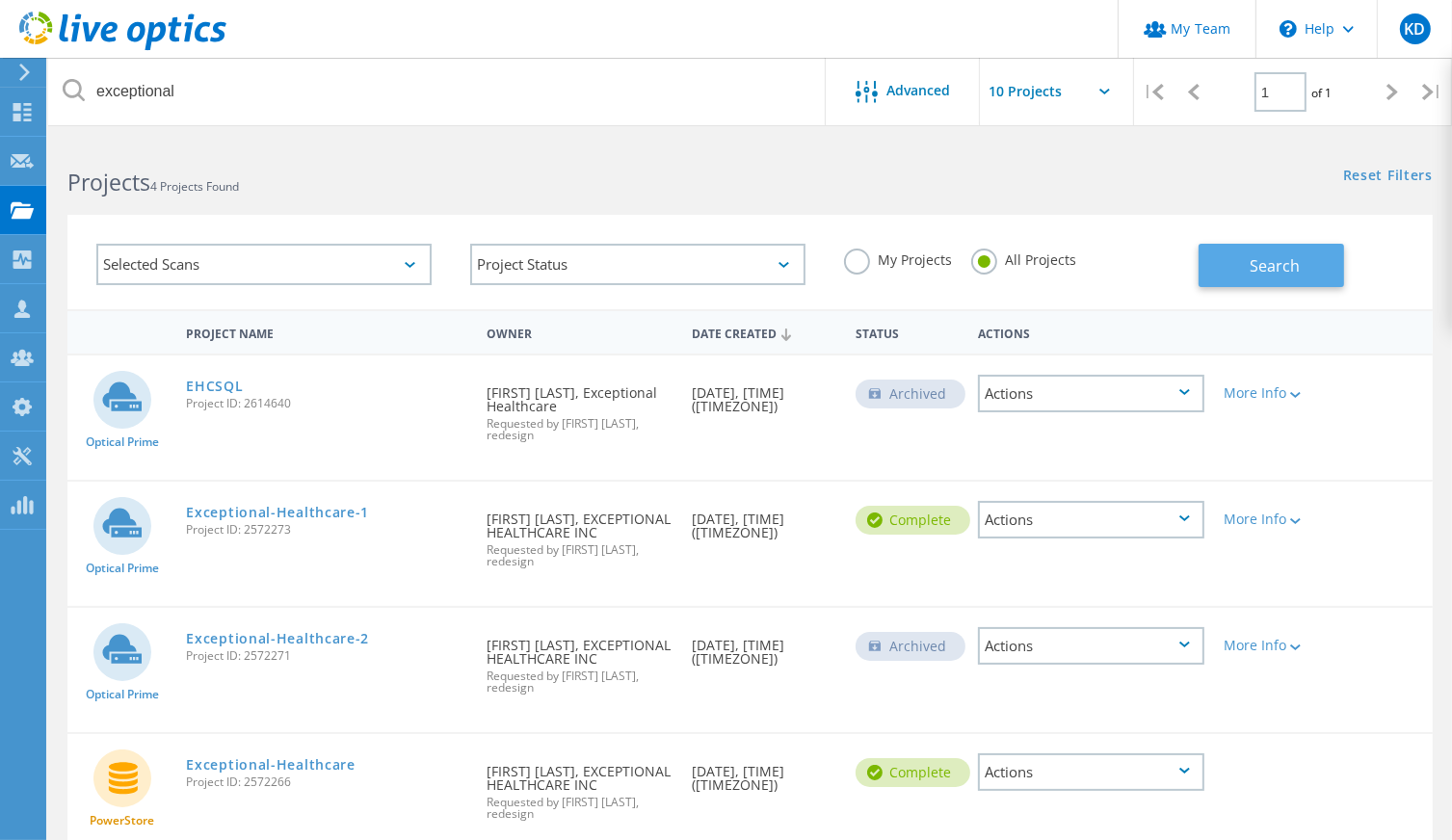 click on "Search" 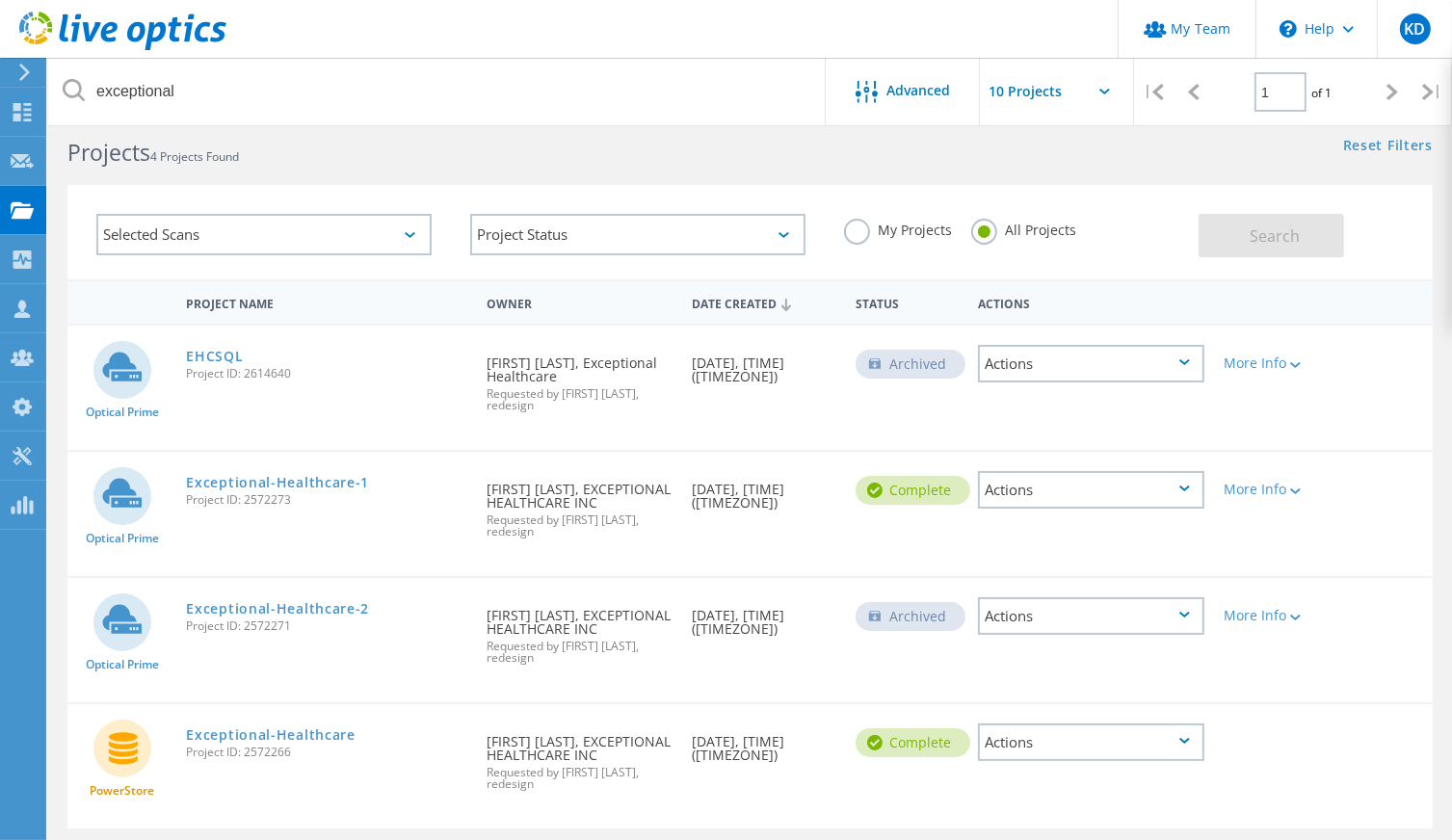 scroll, scrollTop: 0, scrollLeft: 0, axis: both 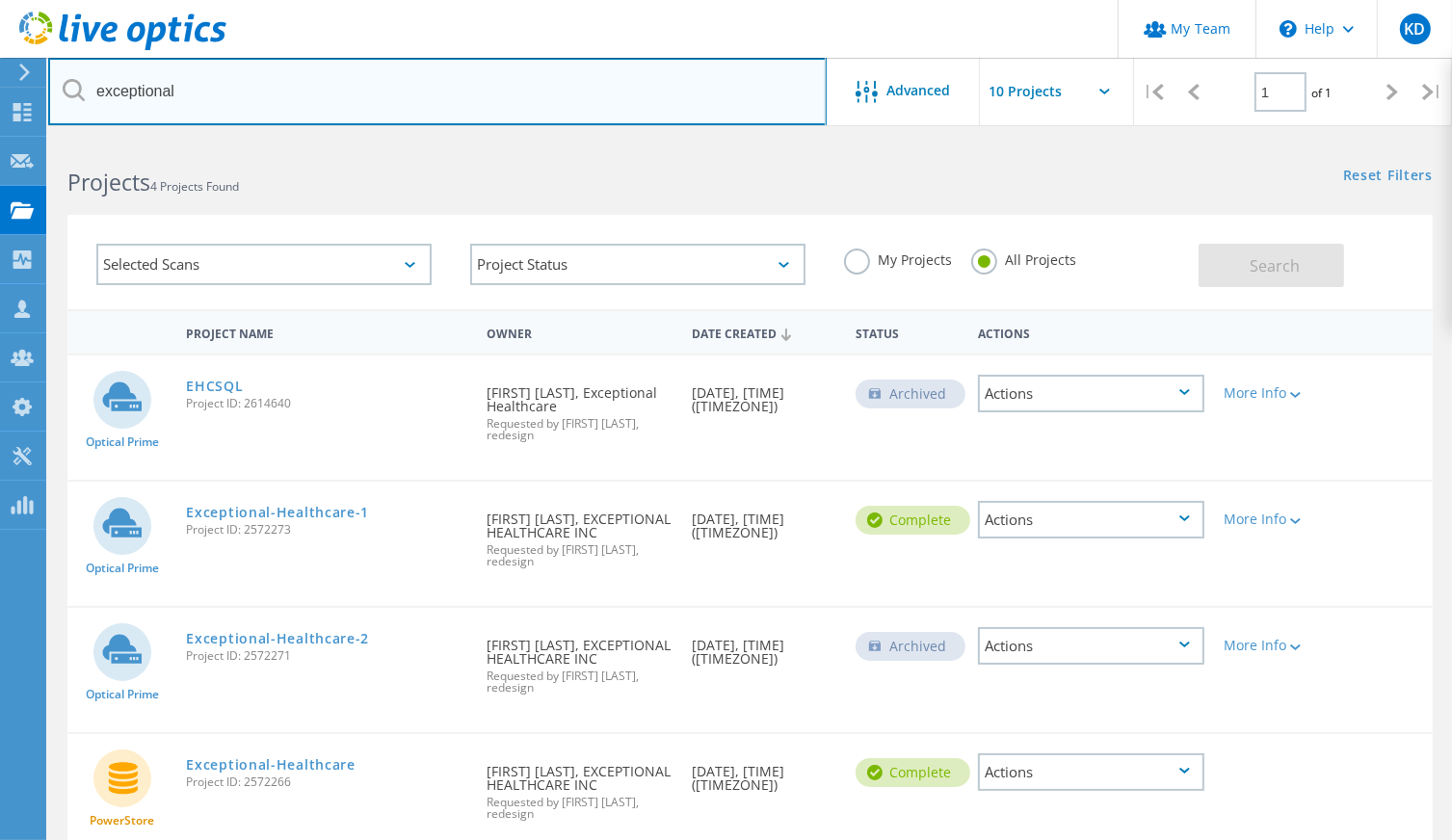 click on "exceptional" at bounding box center (437, 92) 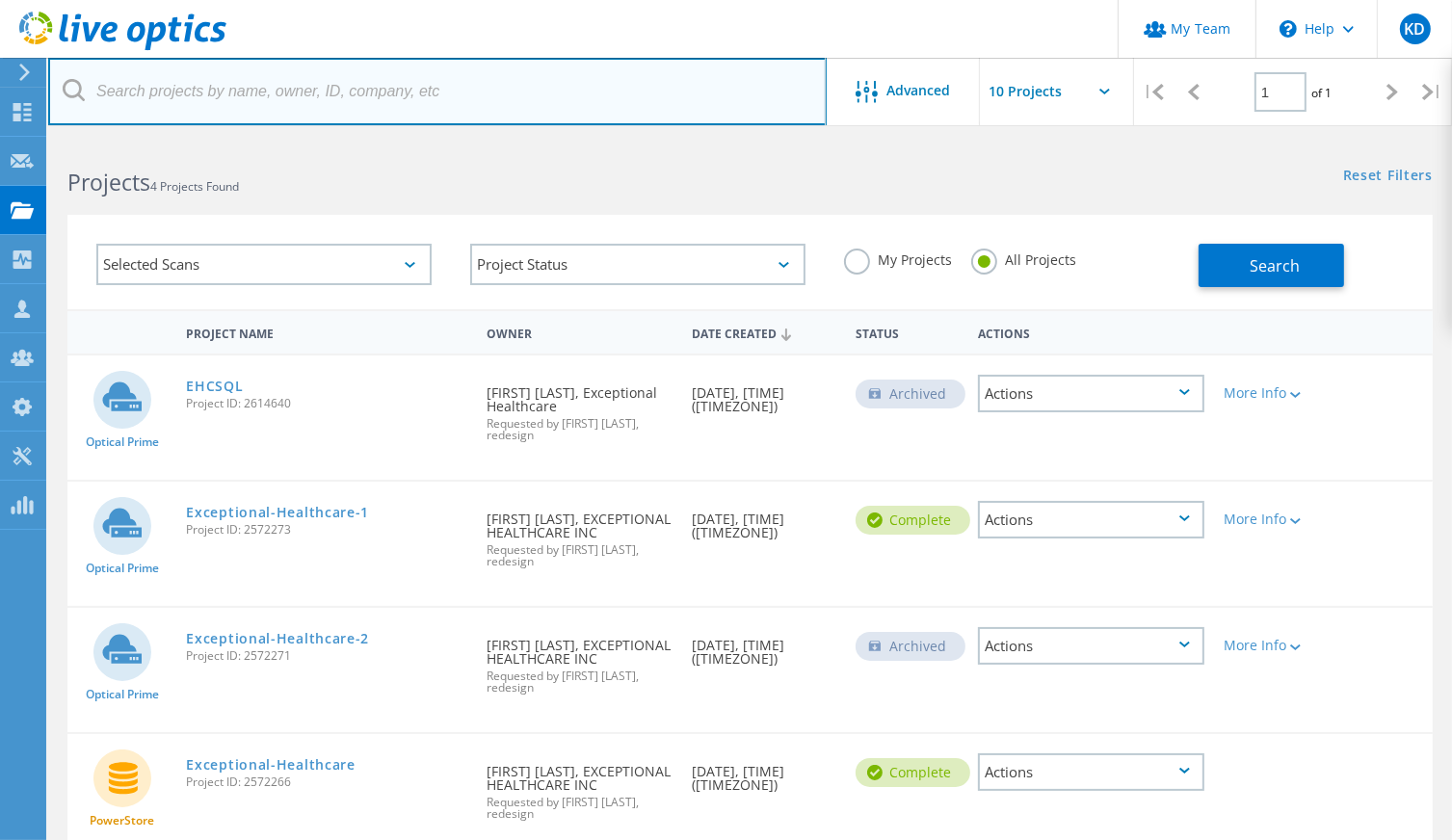 type 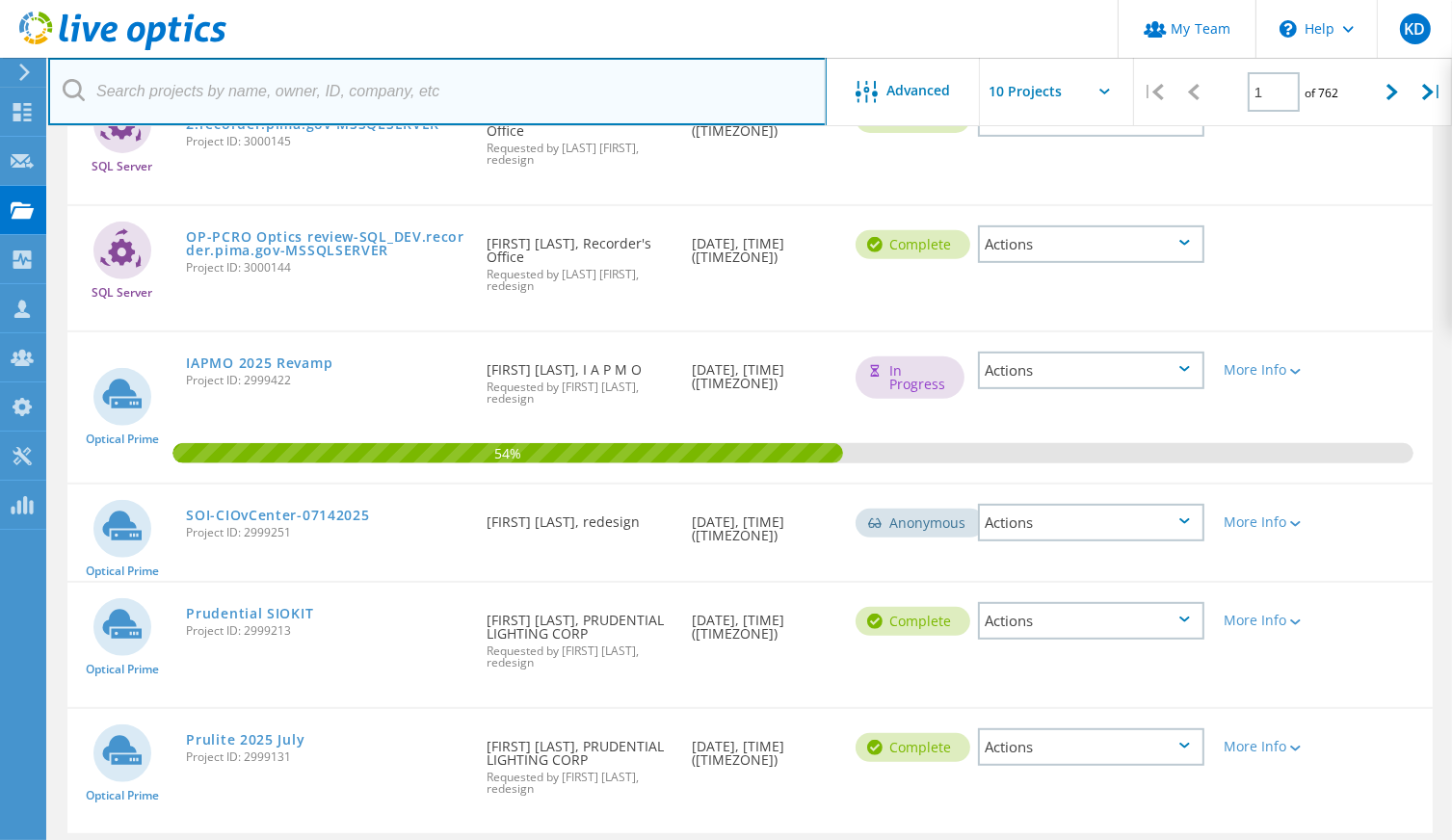 scroll, scrollTop: 801, scrollLeft: 0, axis: vertical 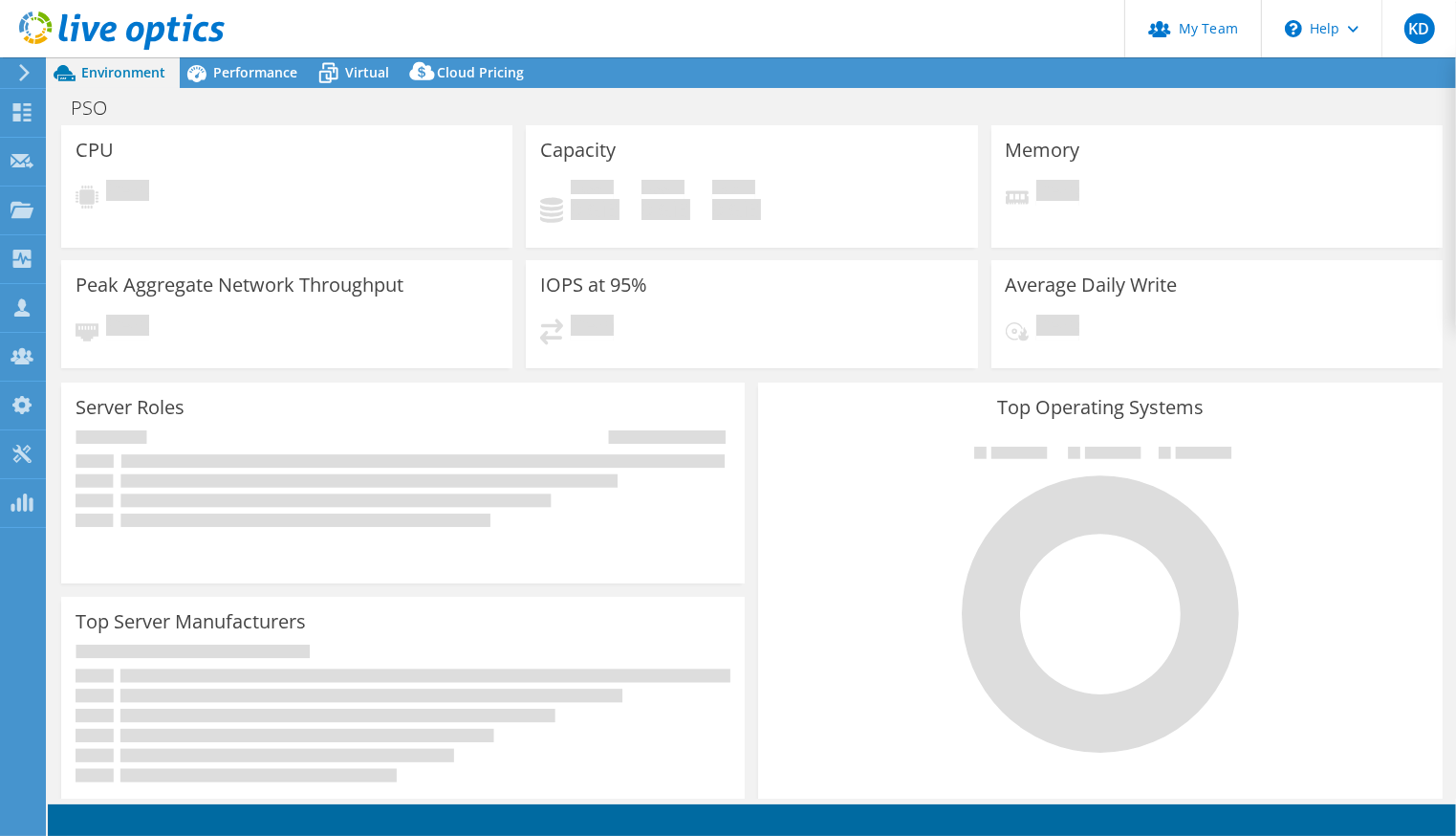 select on "USD" 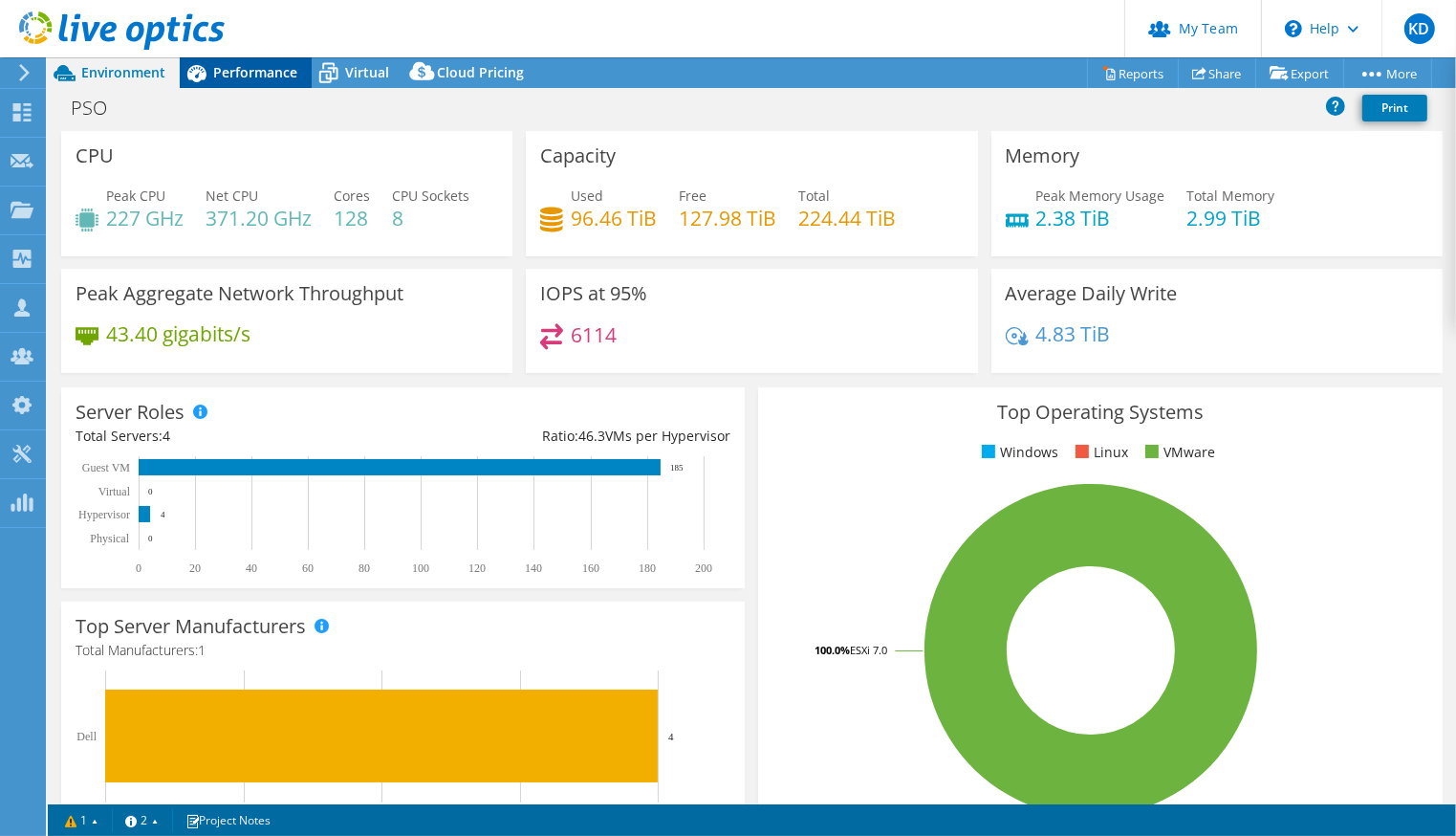 click on "Performance" at bounding box center (255, 72) 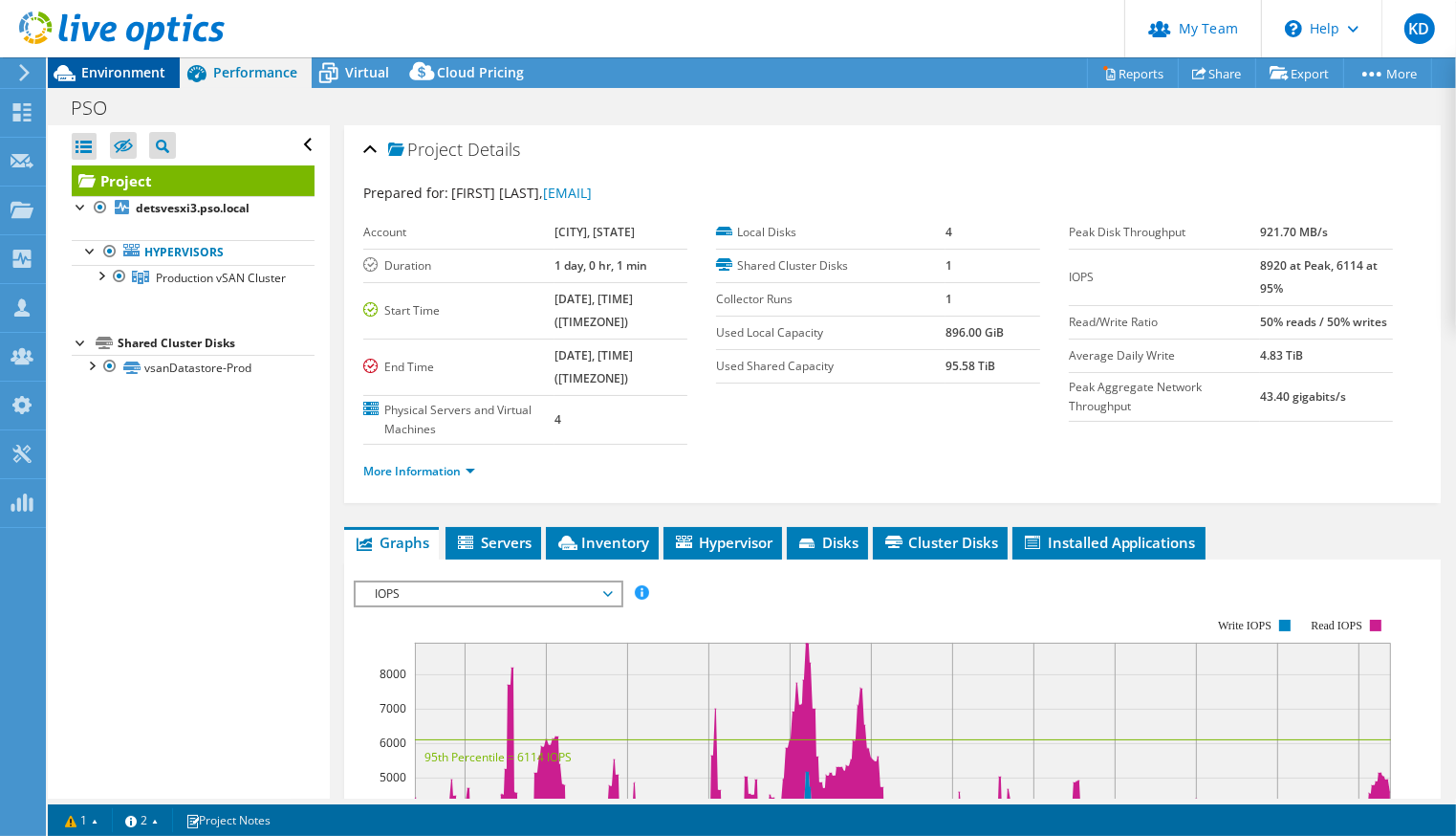 click on "Environment" at bounding box center [123, 72] 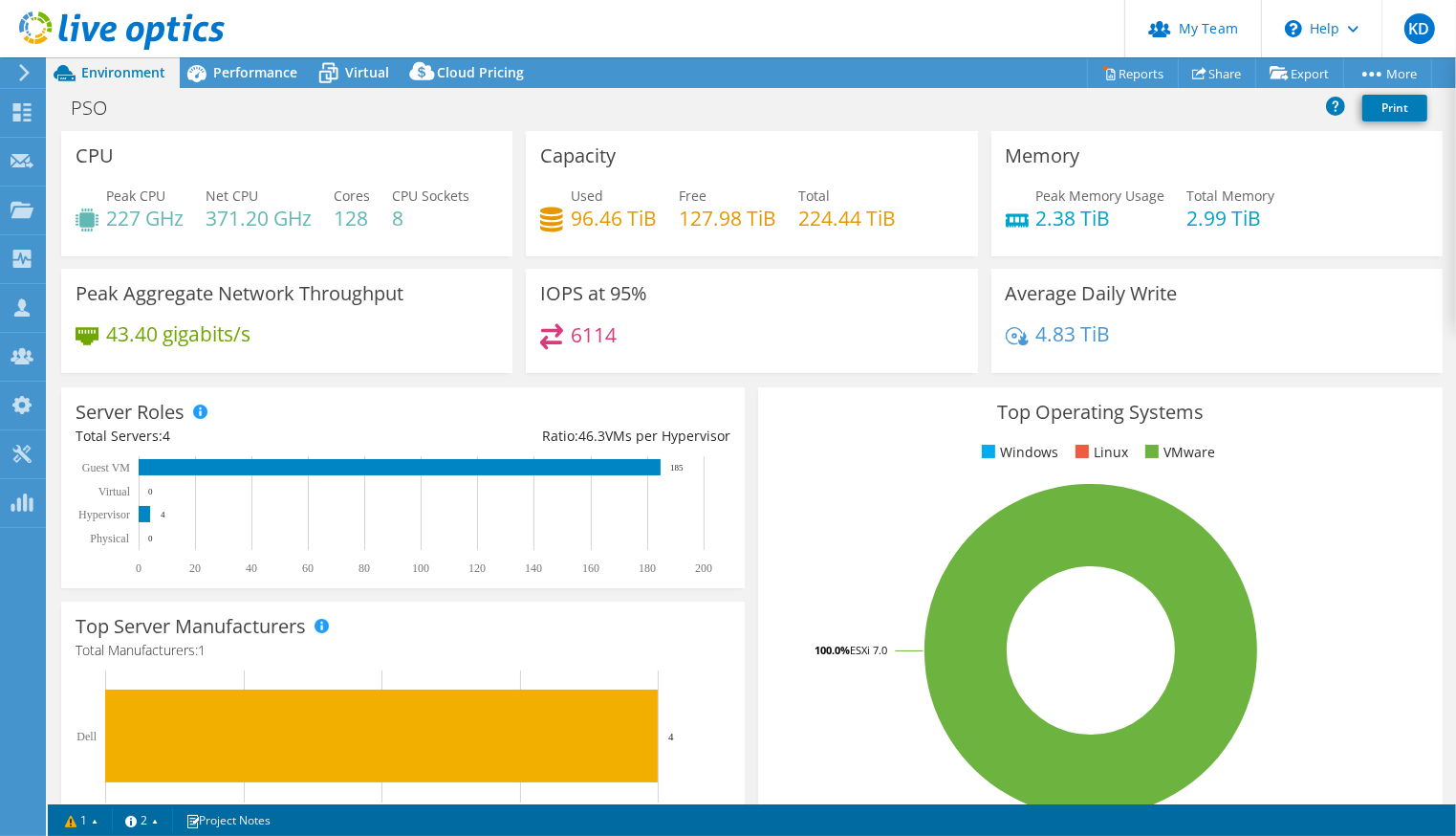 click on "IOPS at 95%
6114" at bounding box center (751, 327) 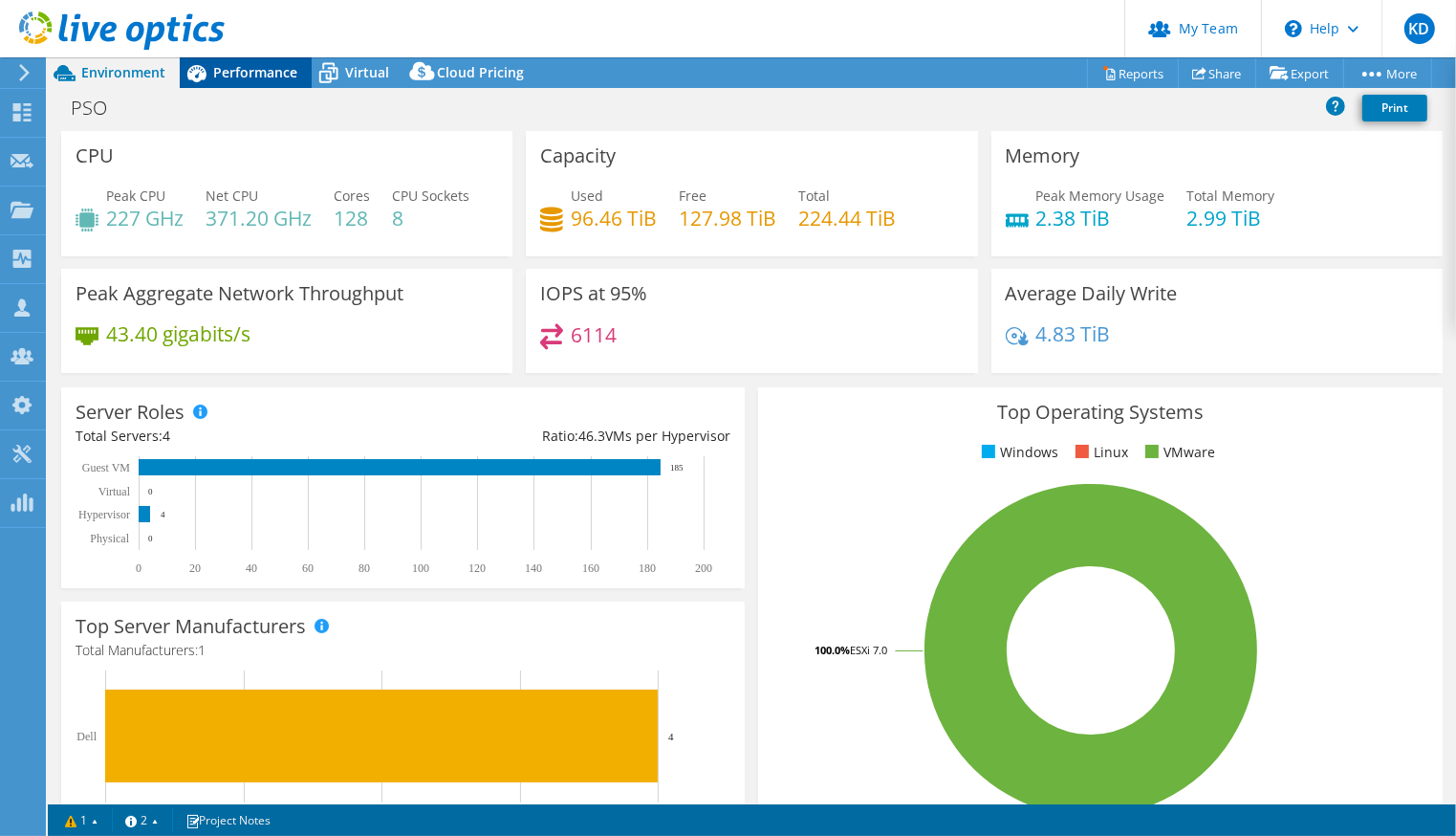 click on "Performance" at bounding box center (255, 72) 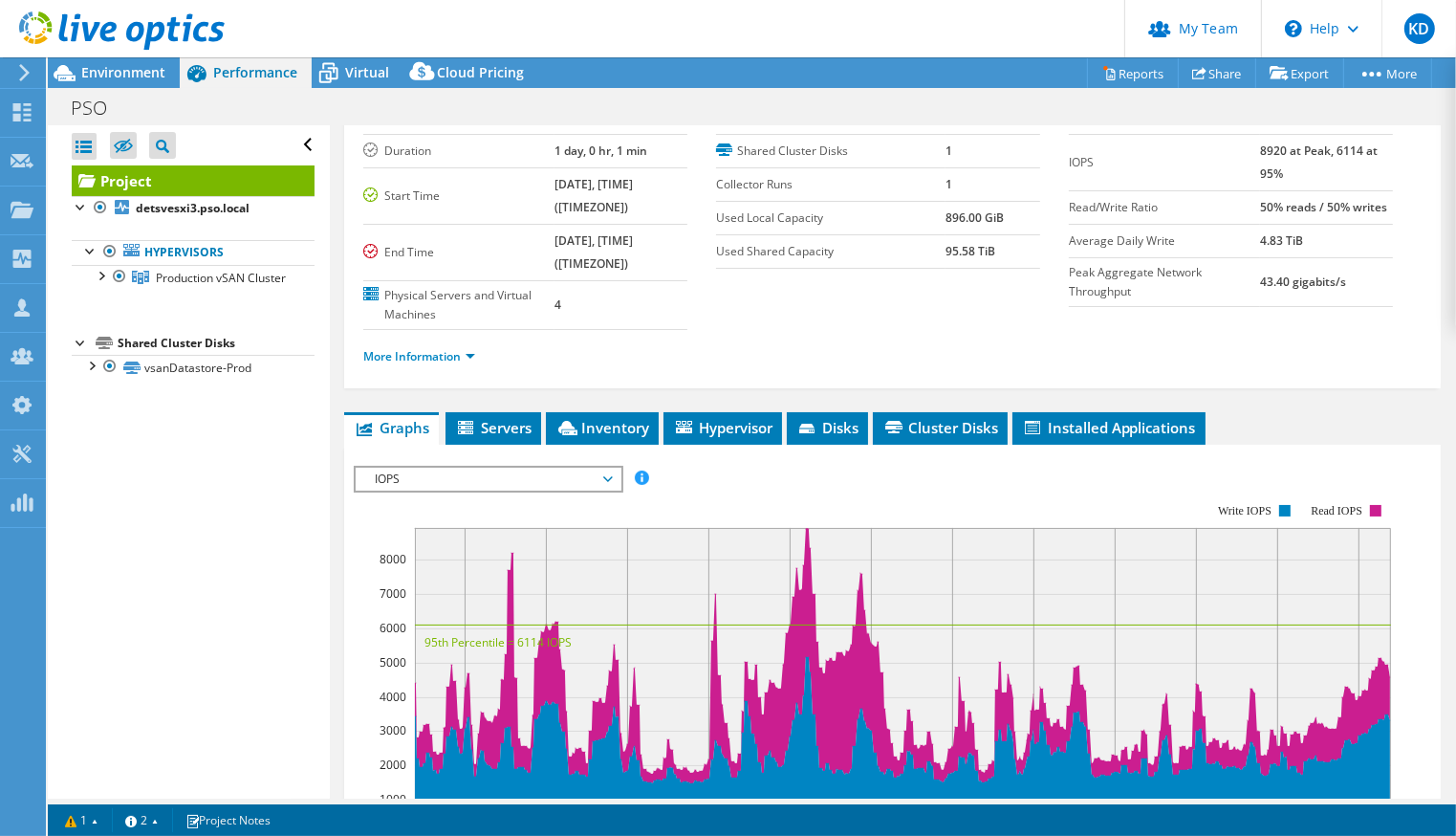 scroll, scrollTop: 383, scrollLeft: 0, axis: vertical 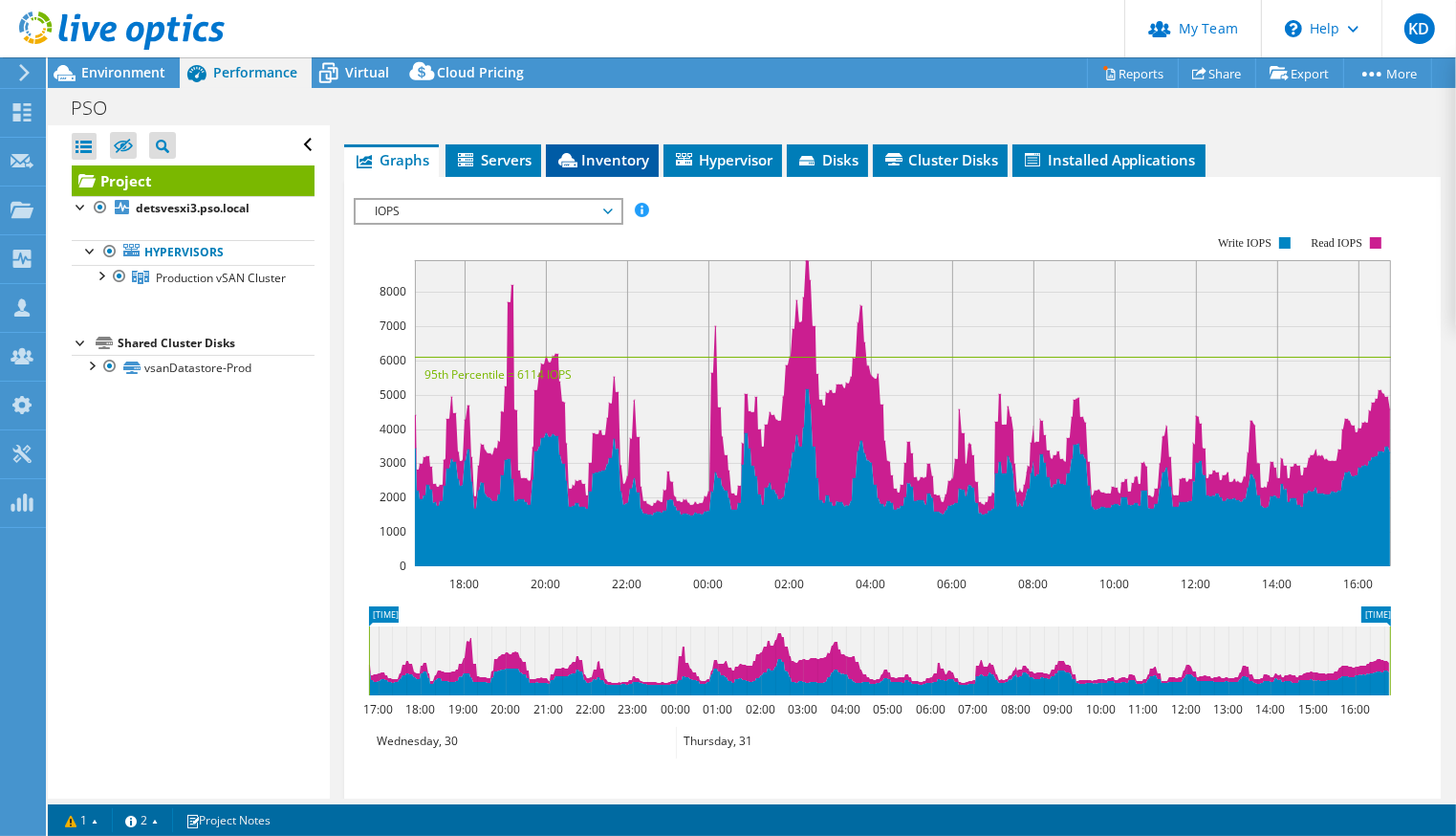 click on "Inventory" at bounding box center (602, 160) 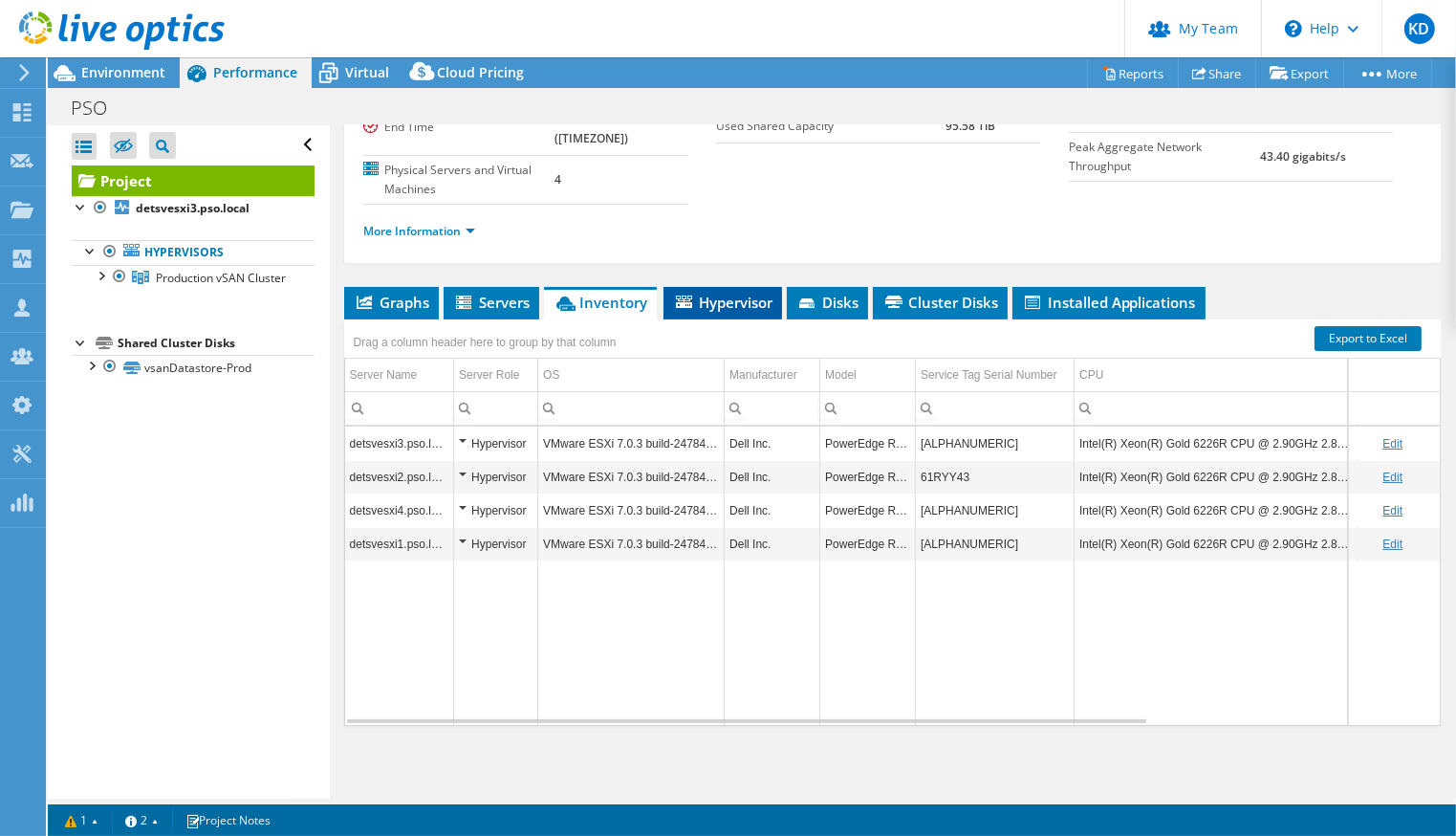 click on "Hypervisor" at bounding box center [723, 302] 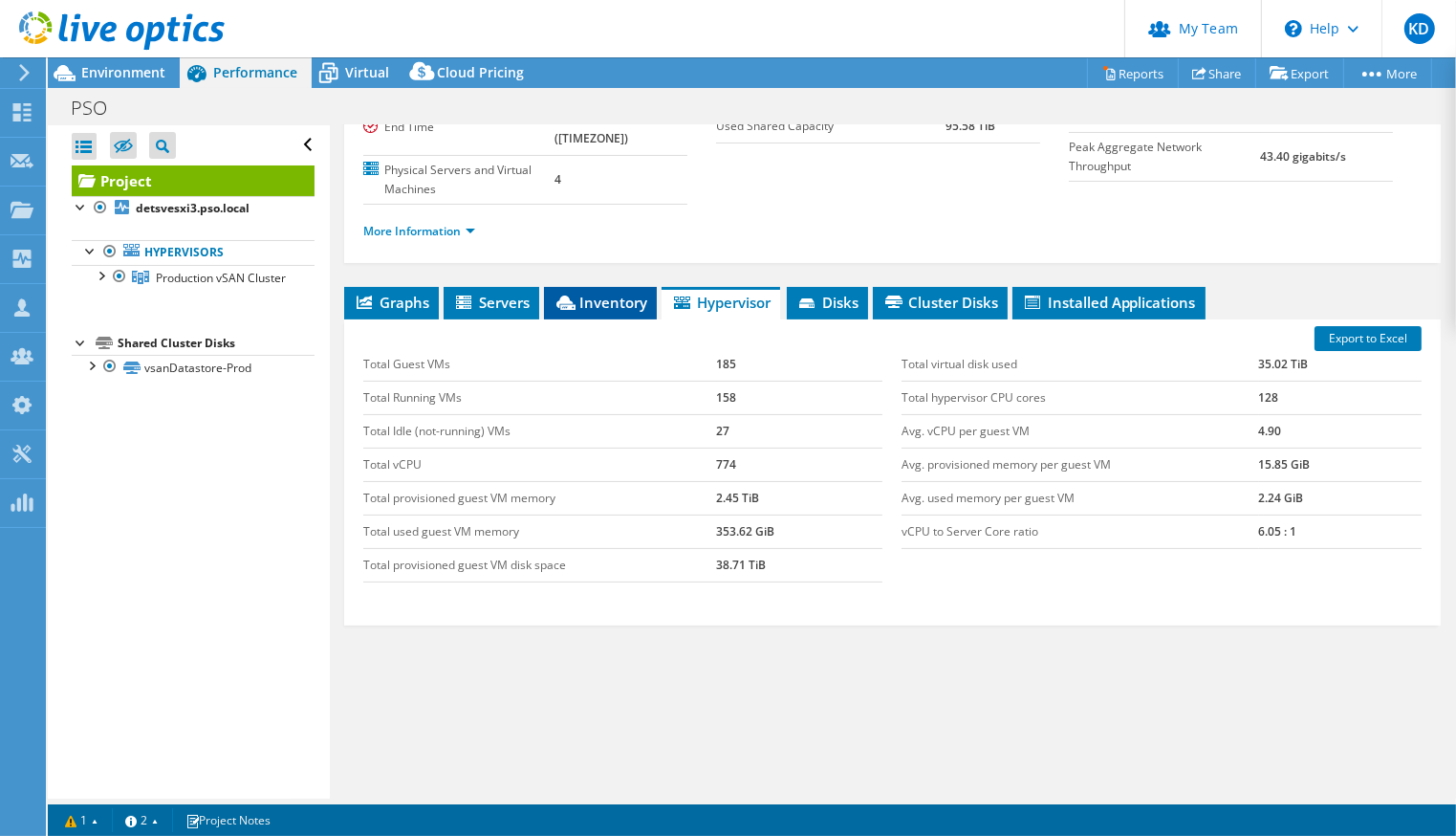 click on "Inventory" at bounding box center [600, 302] 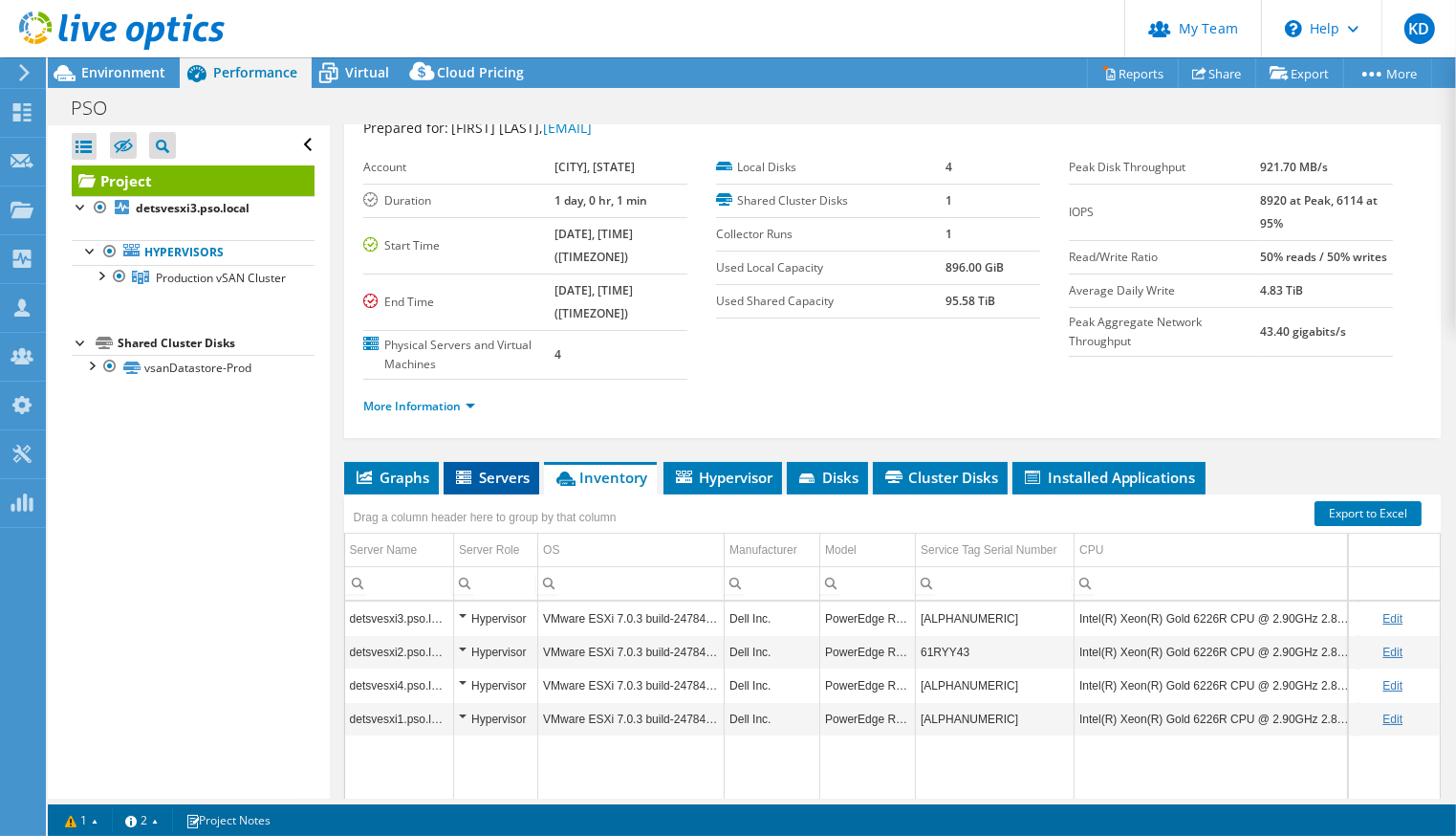 scroll, scrollTop: 0, scrollLeft: 0, axis: both 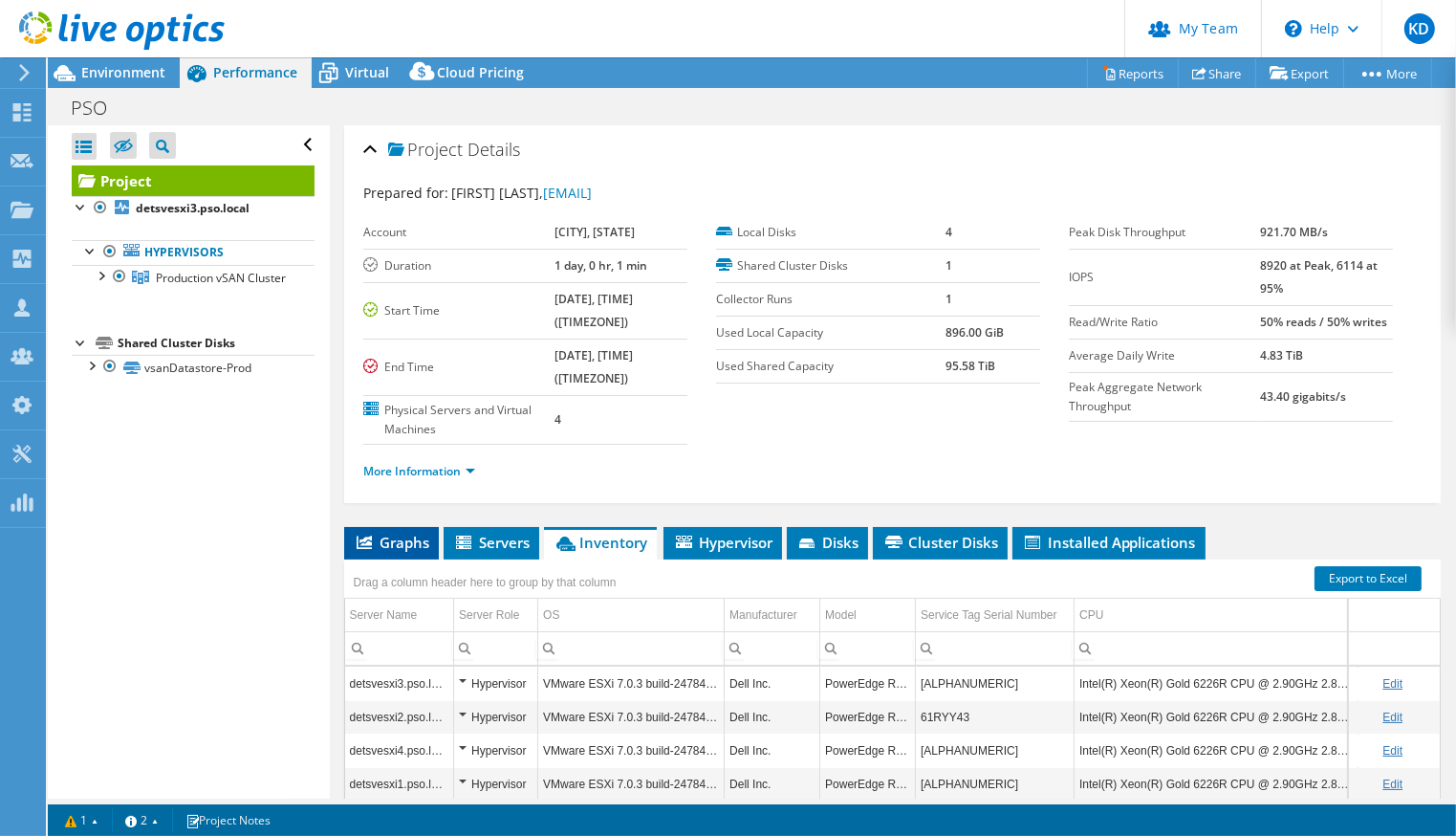 drag, startPoint x: 409, startPoint y: 561, endPoint x: 421, endPoint y: 553, distance: 14.422205 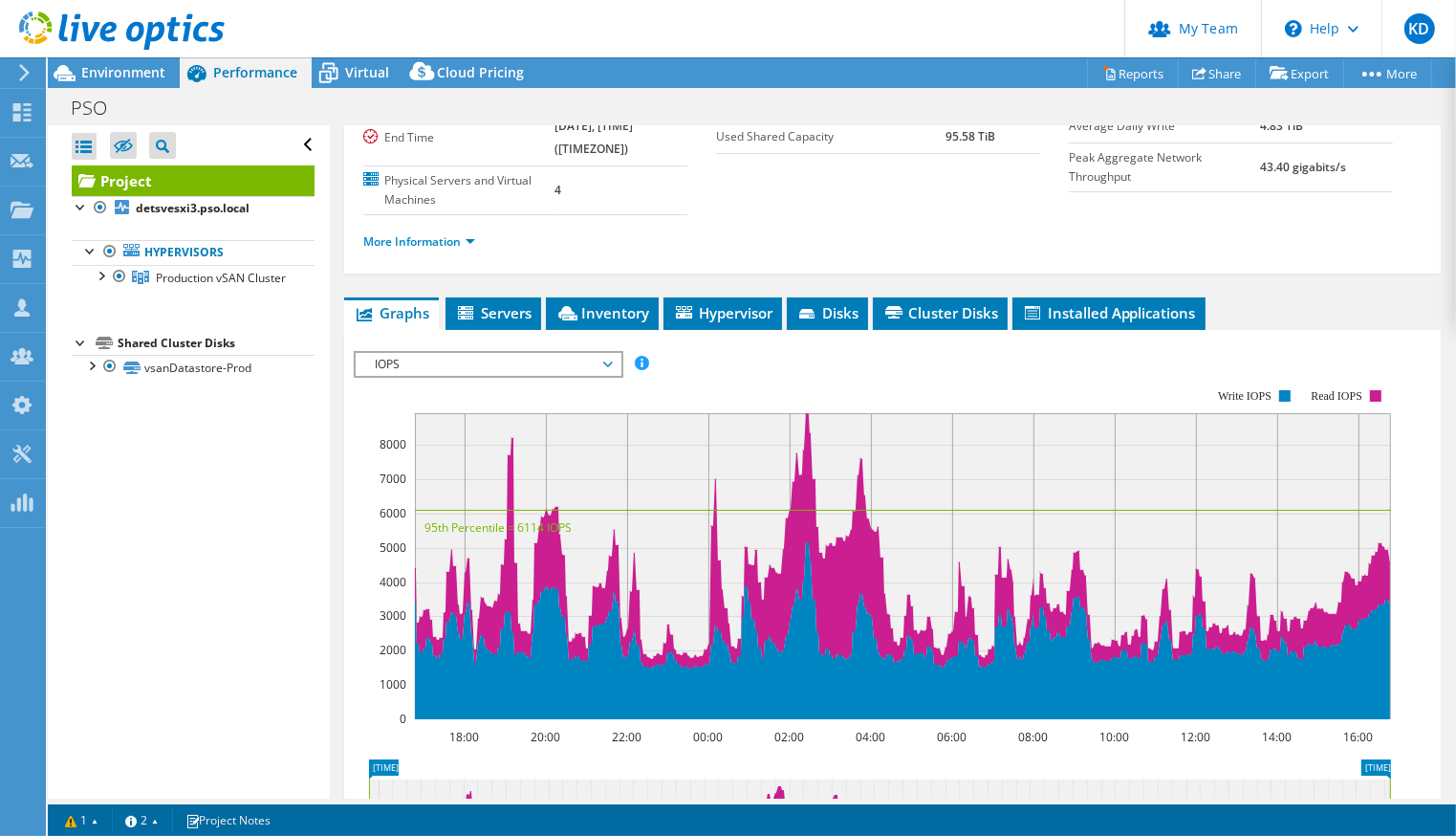 scroll, scrollTop: 383, scrollLeft: 0, axis: vertical 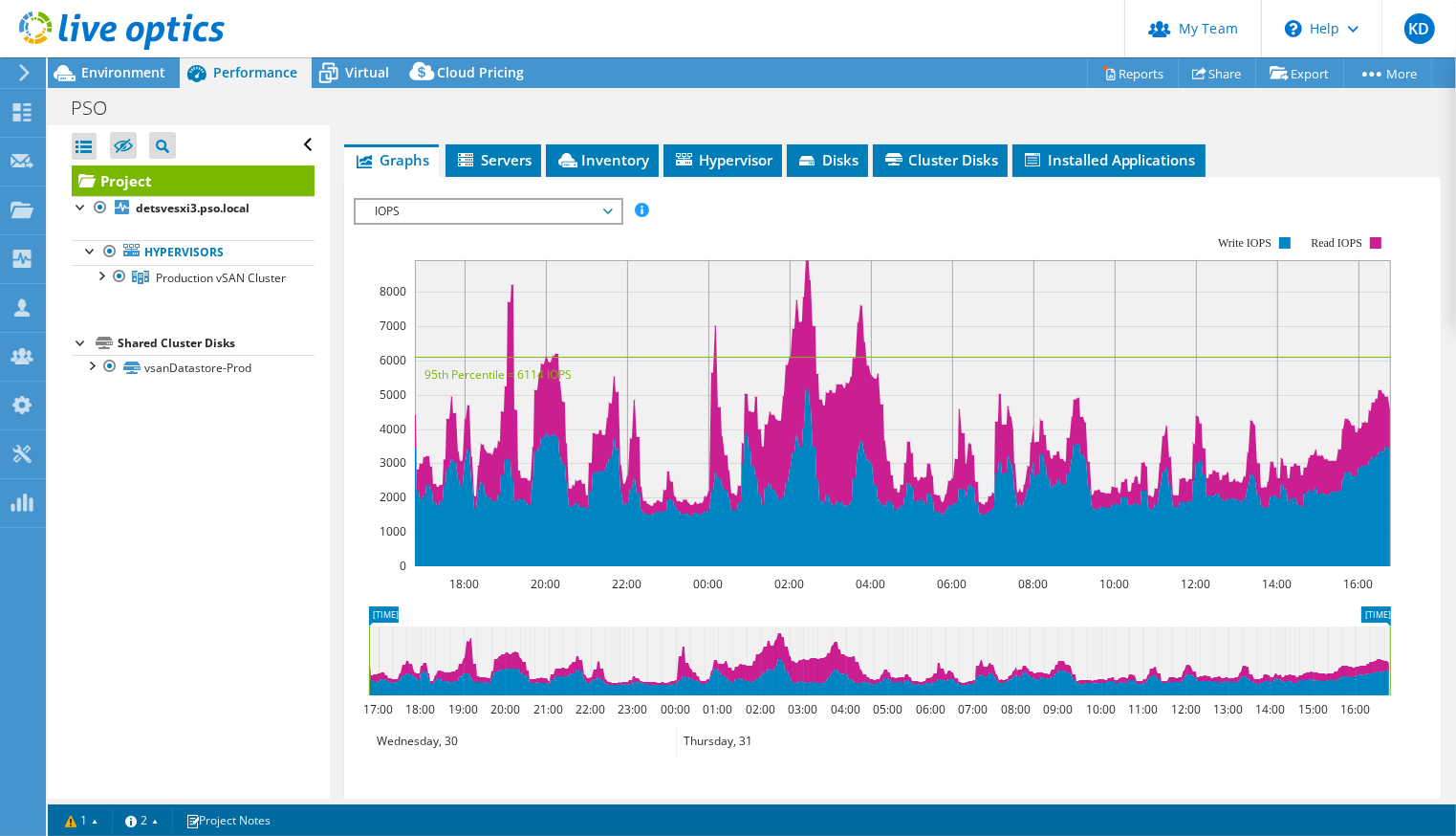 click on "IOPS" at bounding box center [488, 211] 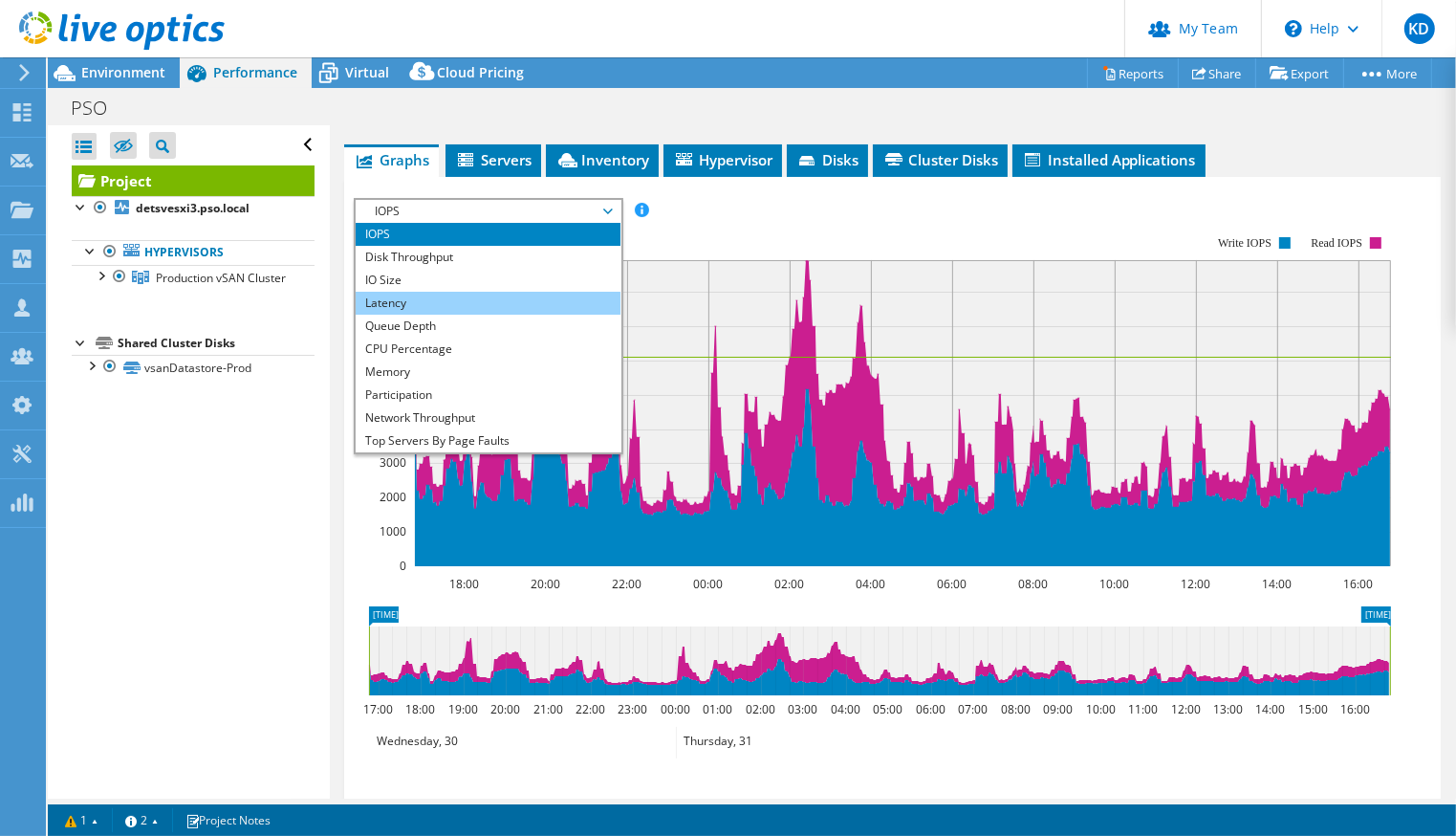 click on "Latency" at bounding box center (488, 303) 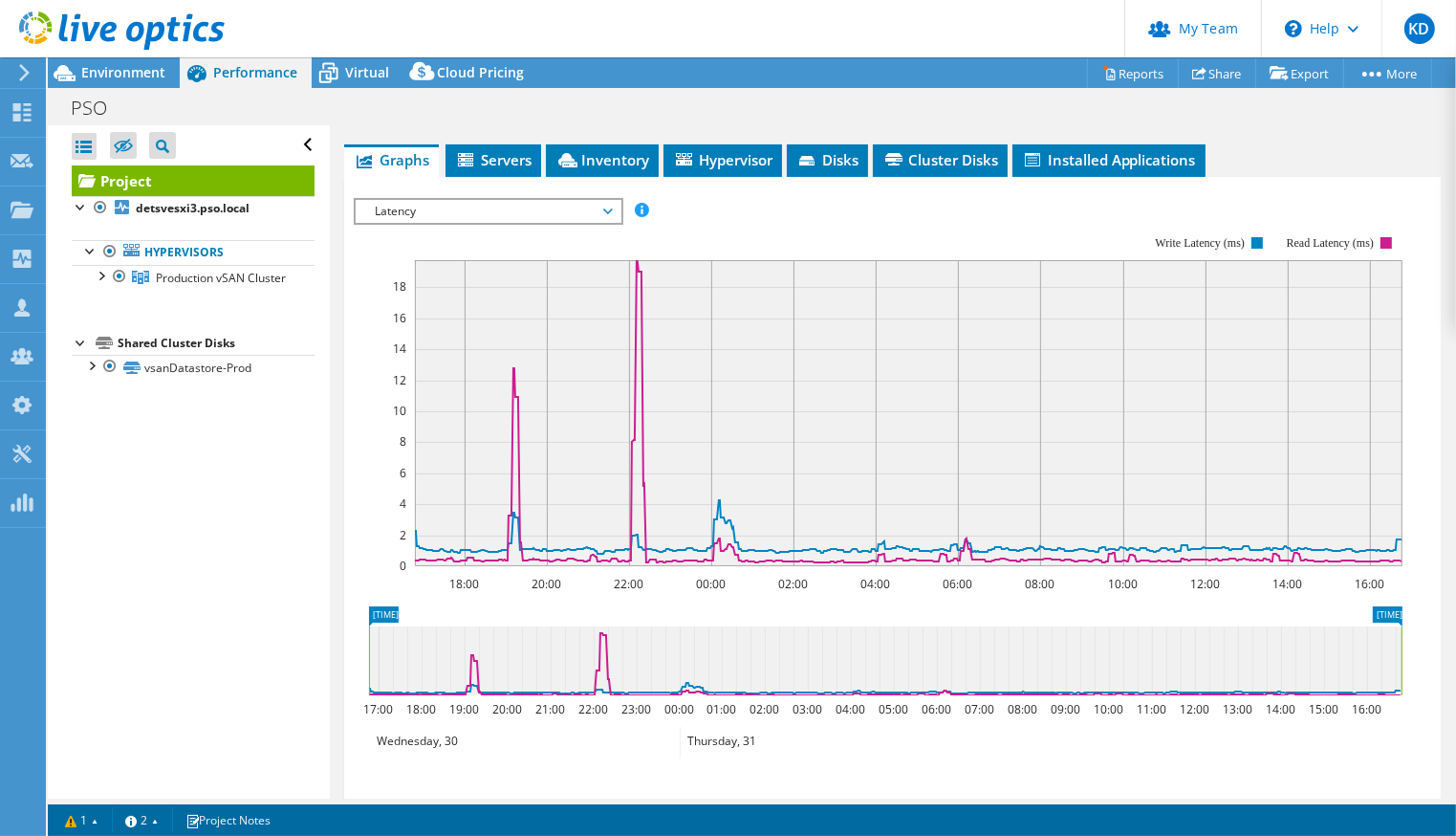 click on "Latency" at bounding box center [488, 211] 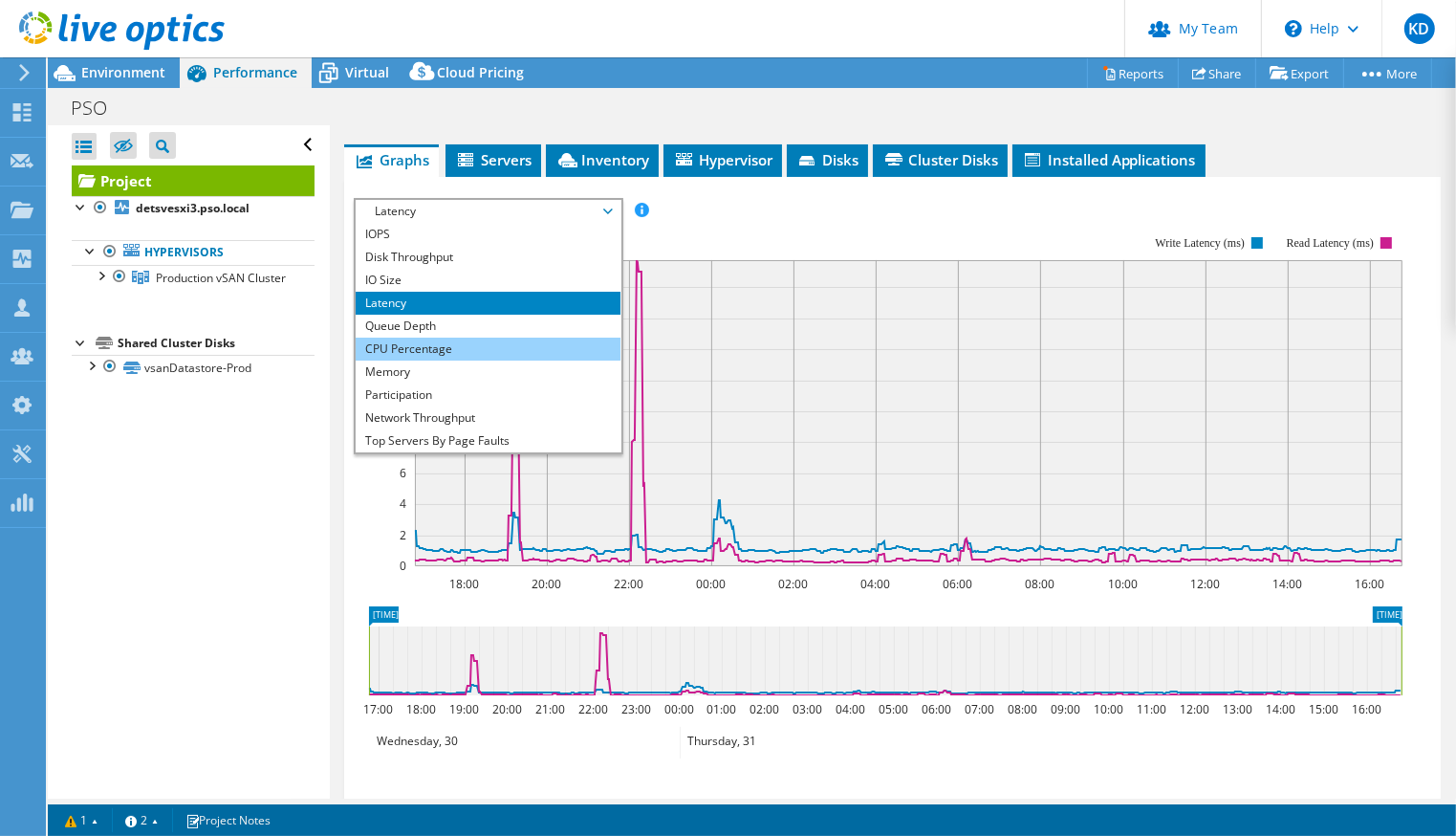 click on "CPU Percentage" at bounding box center (488, 349) 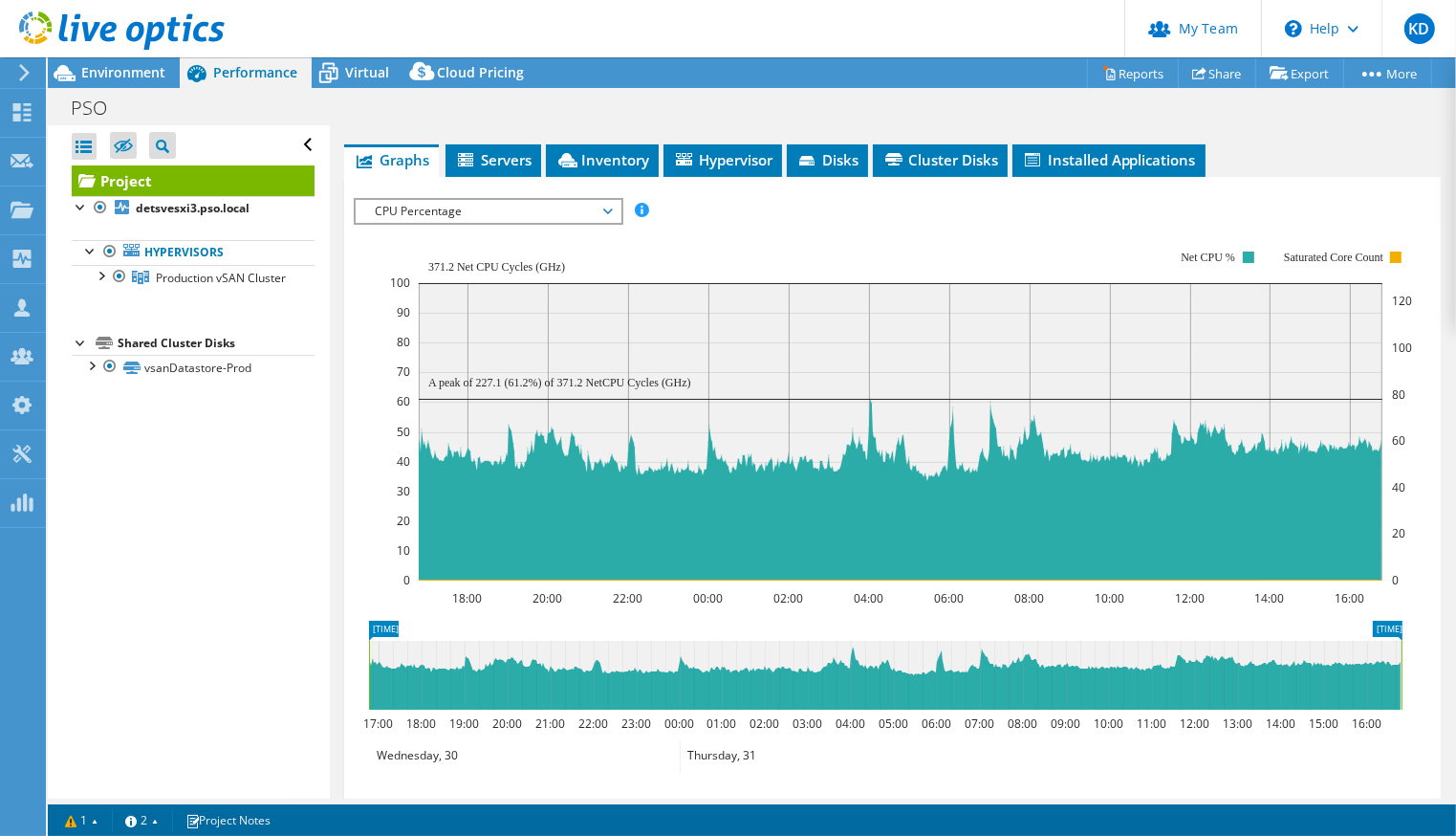 click on "CPU Percentage" at bounding box center (488, 211) 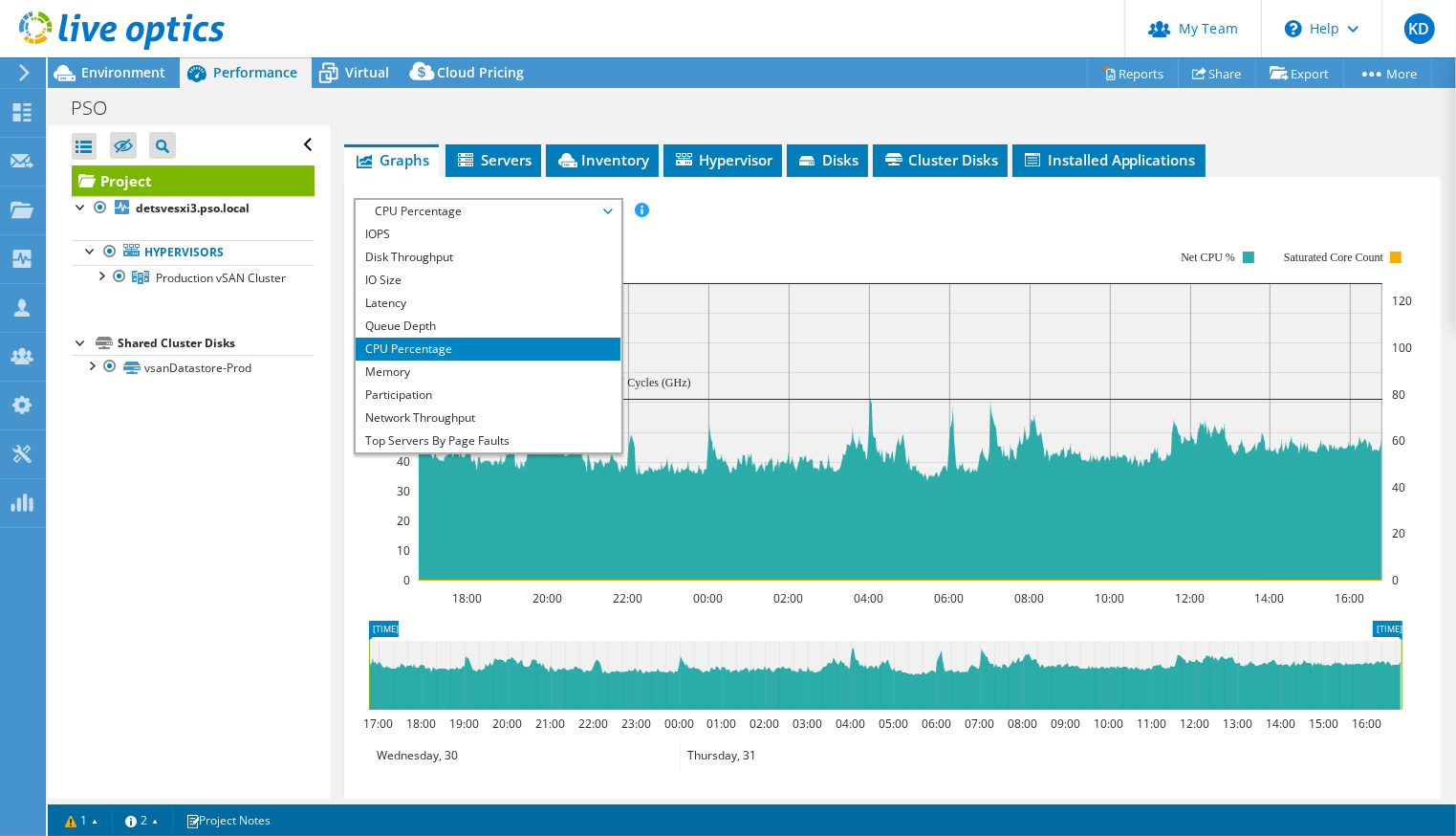 drag, startPoint x: 830, startPoint y: 260, endPoint x: 848, endPoint y: 261, distance: 18.027756 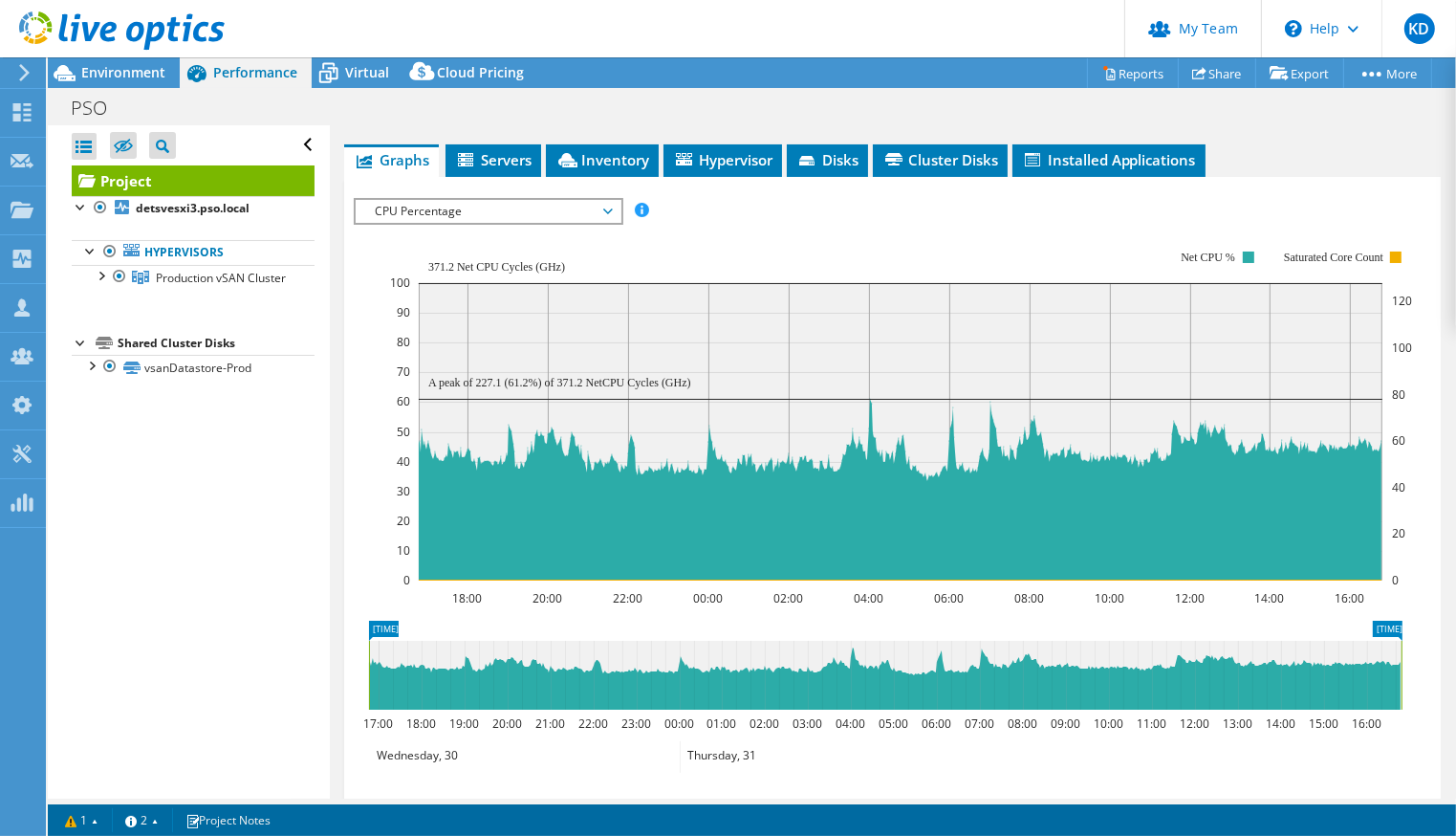 click on "CPU Percentage" at bounding box center (488, 211) 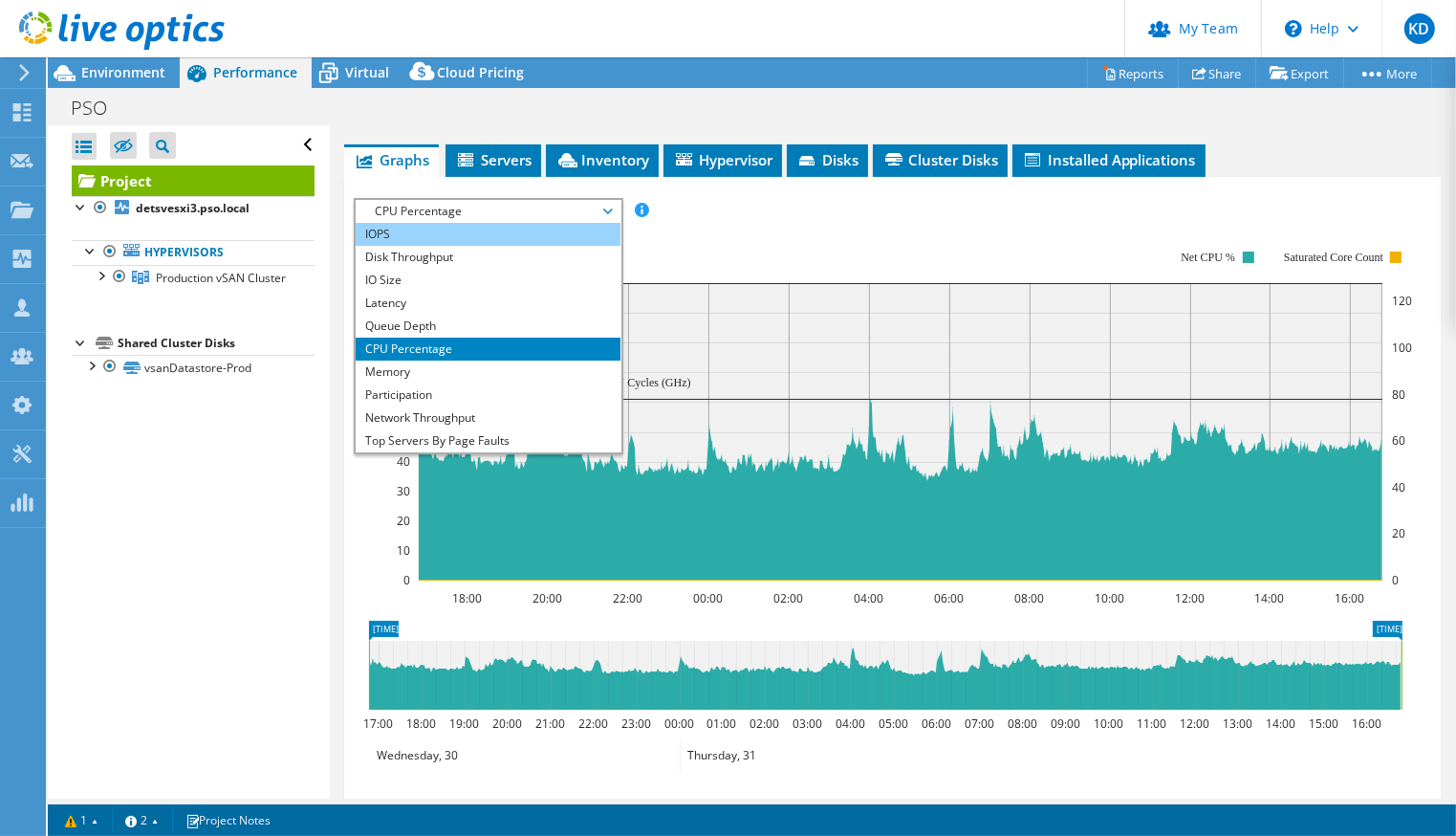 click on "IOPS" at bounding box center (488, 234) 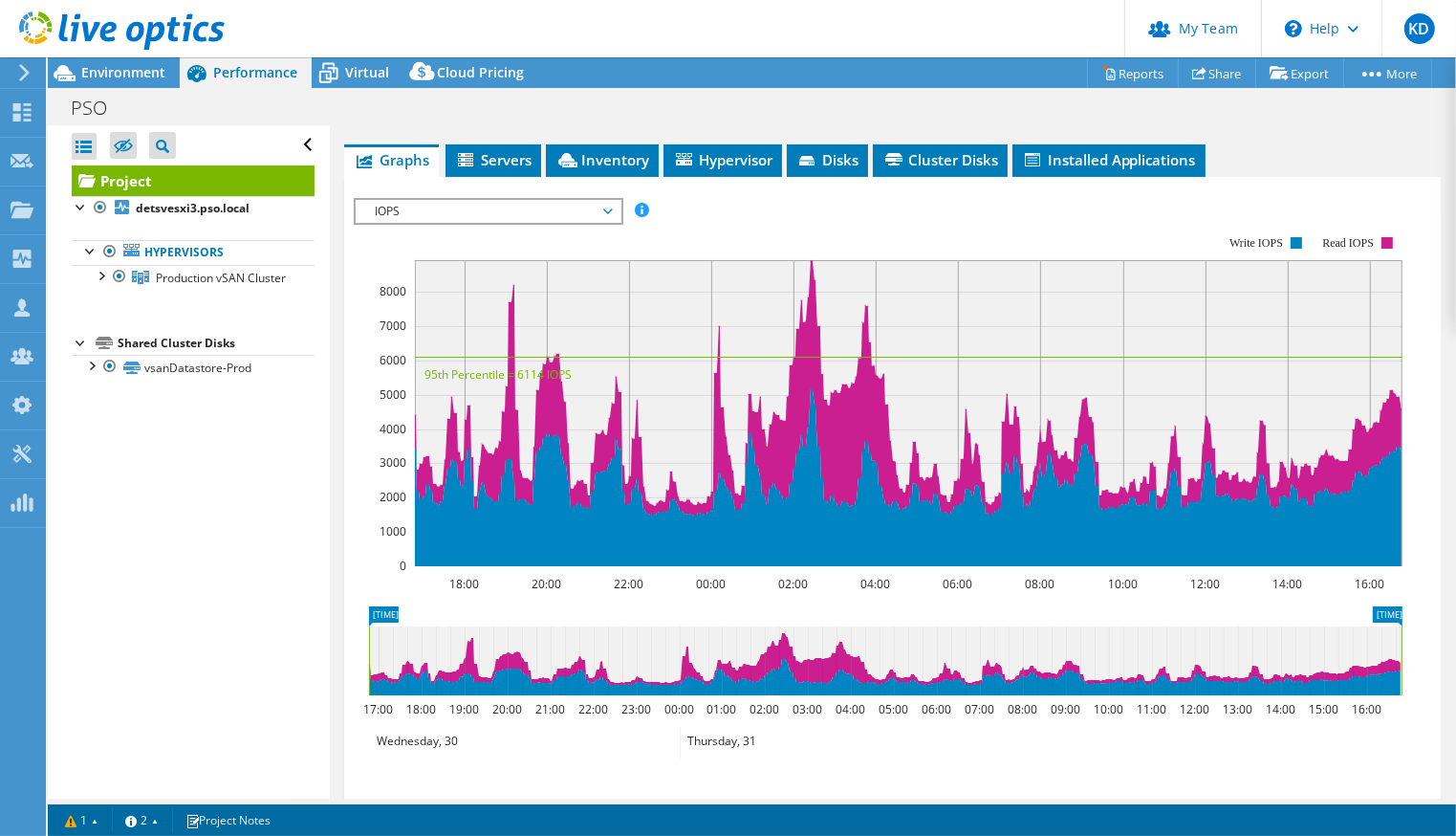 click on "IOPS" at bounding box center (488, 211) 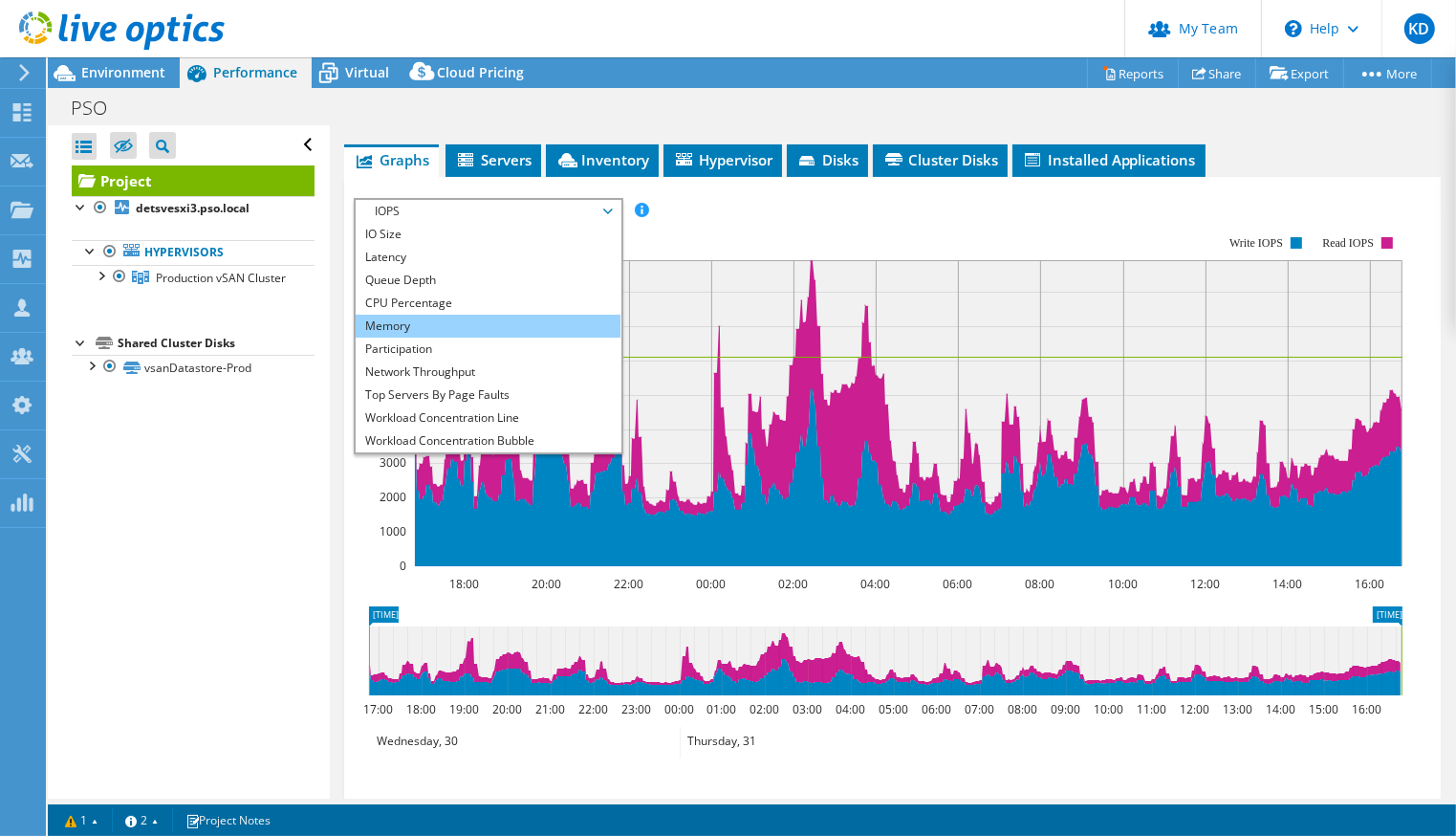 scroll, scrollTop: 69, scrollLeft: 0, axis: vertical 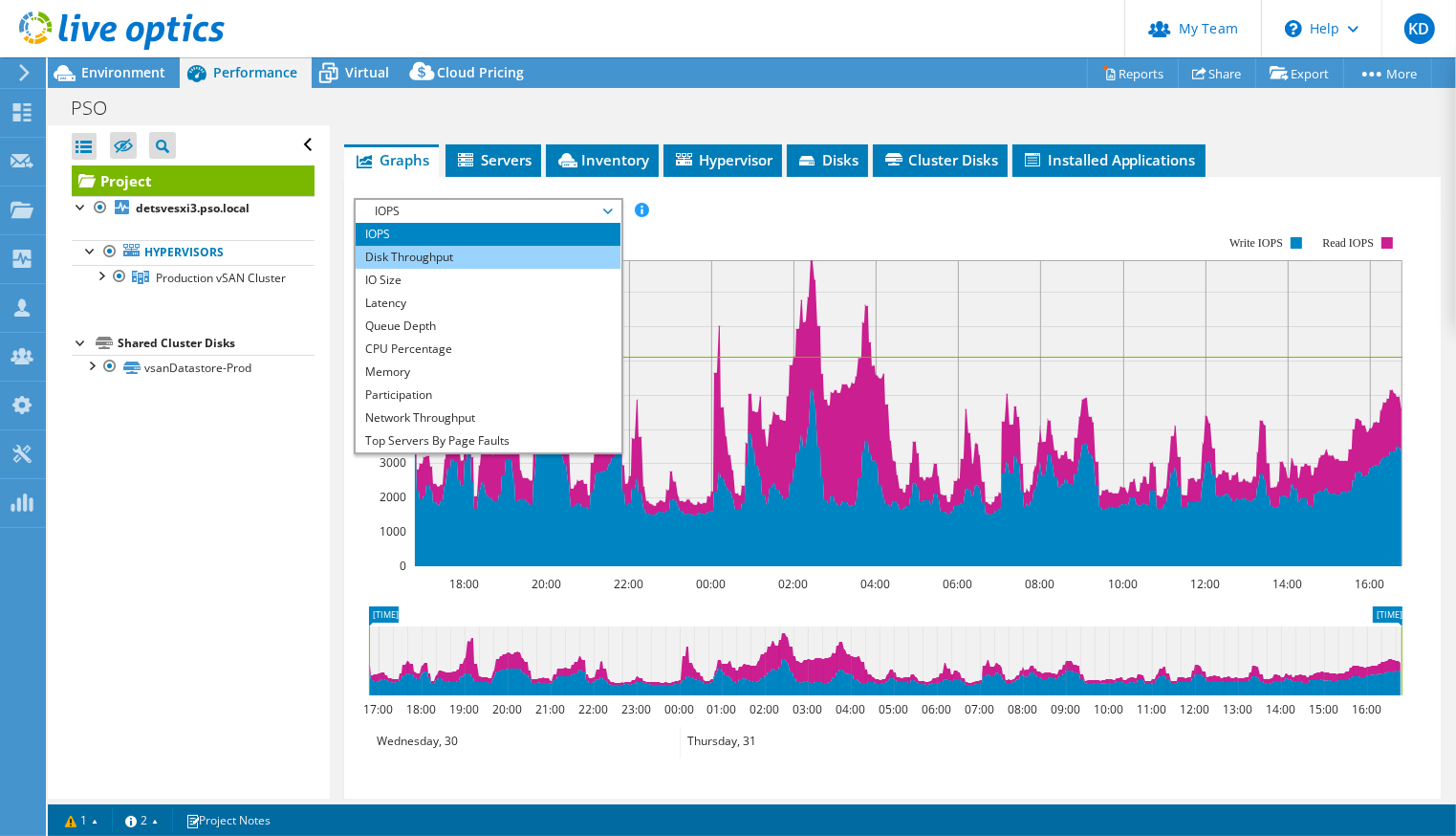 click on "Disk Throughput" at bounding box center [488, 257] 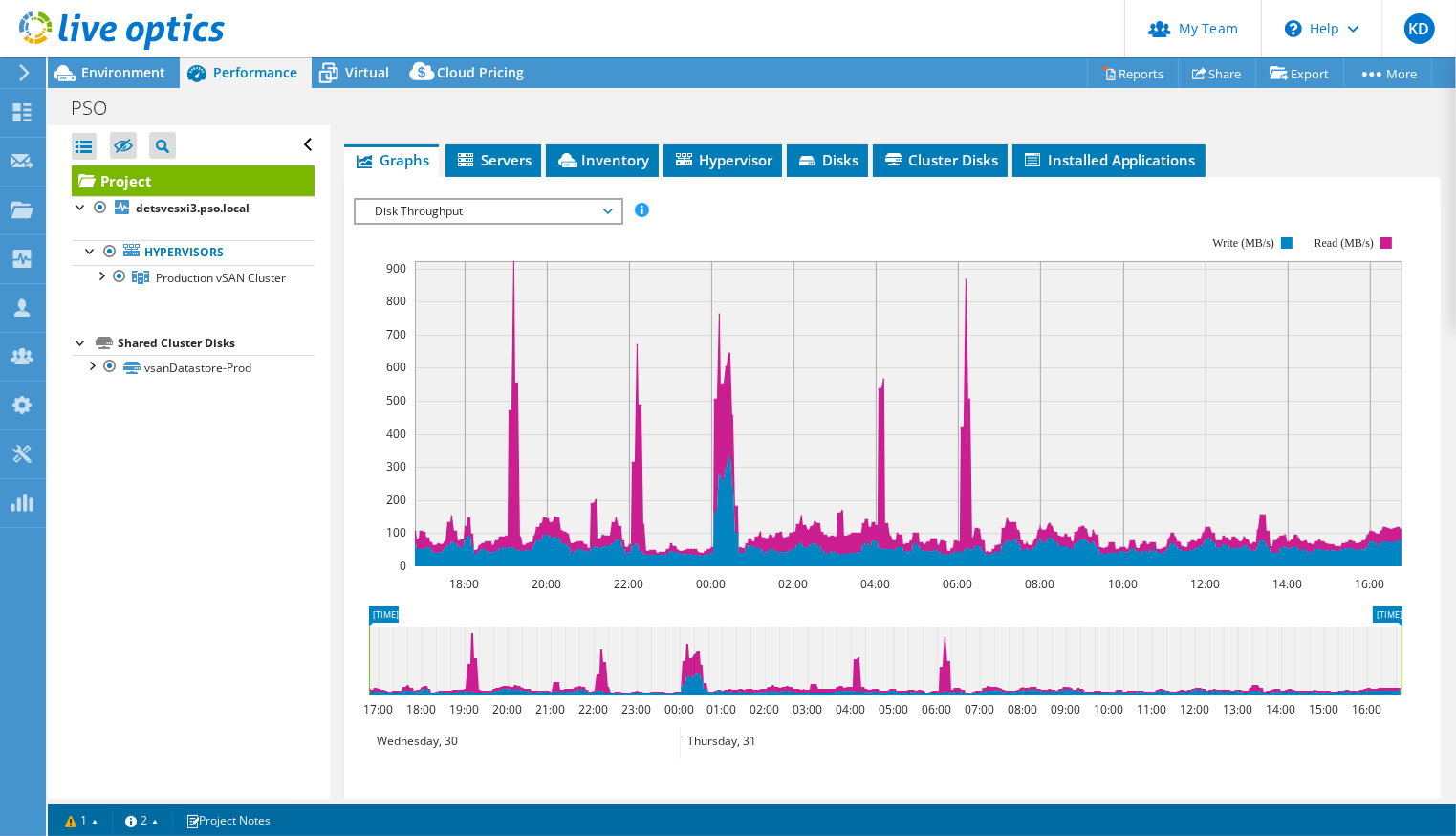 click on "Disk Throughput" at bounding box center [488, 211] 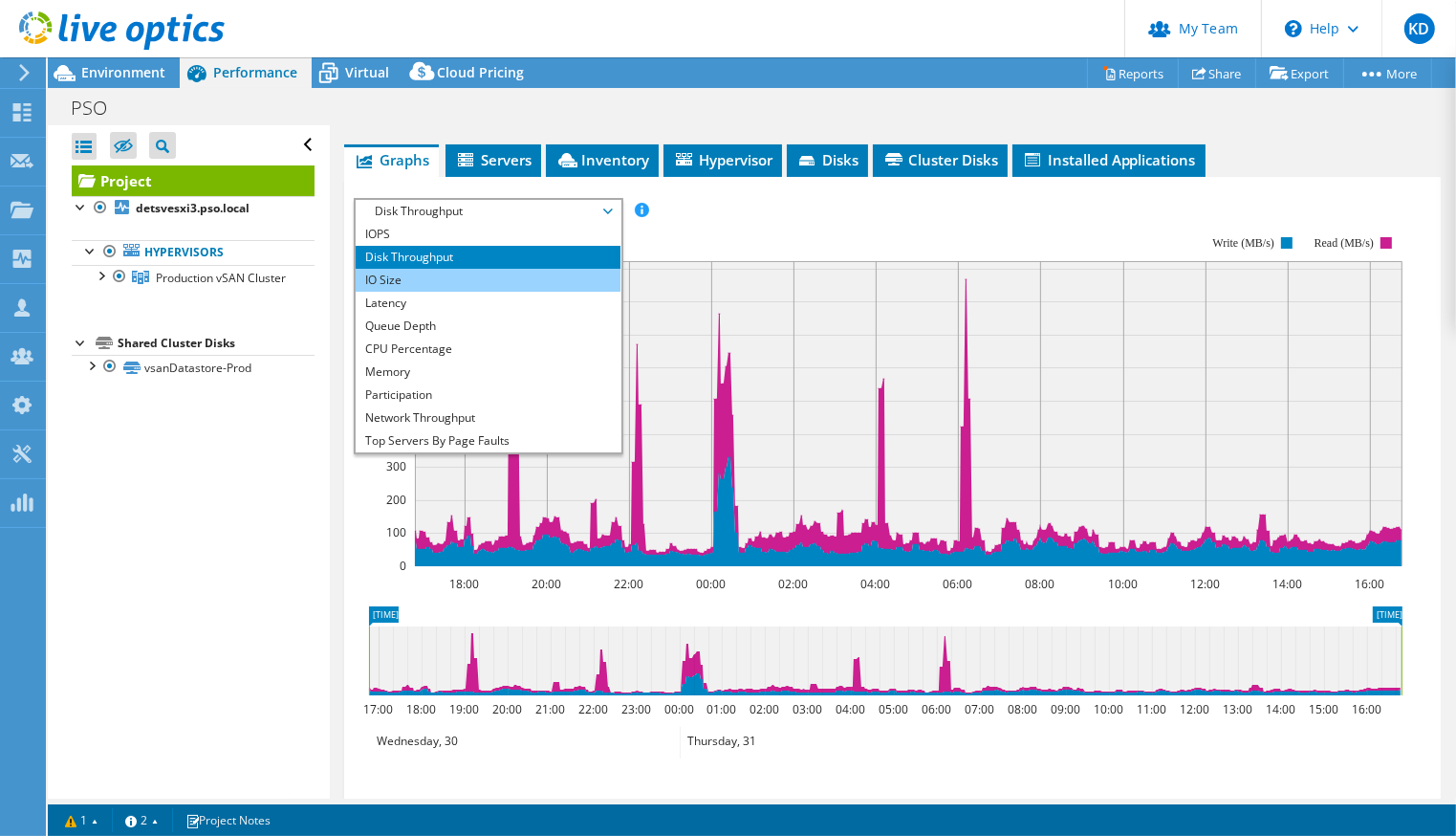 click on "IO Size" at bounding box center (488, 280) 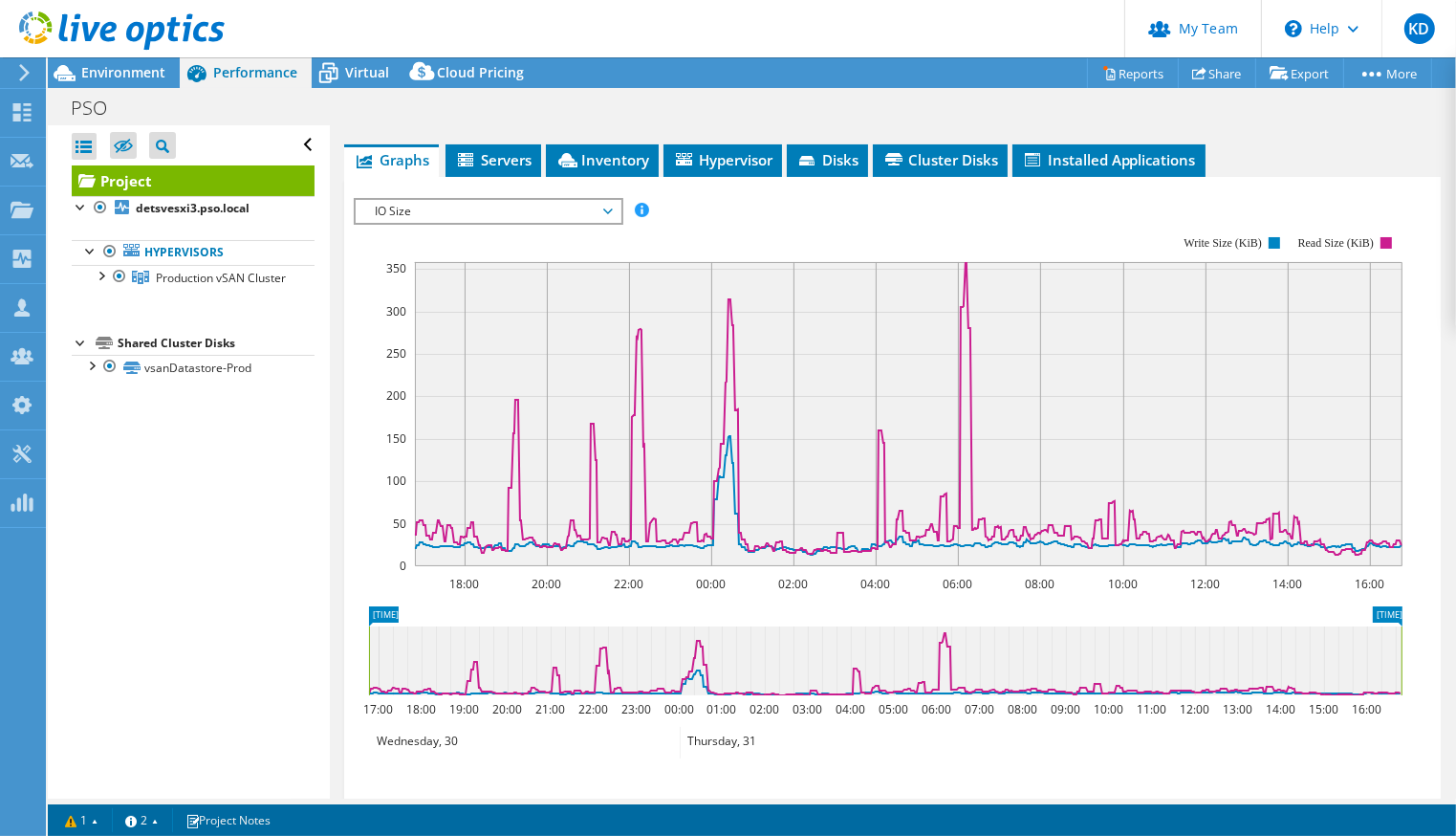 click on "IO Size" at bounding box center (488, 211) 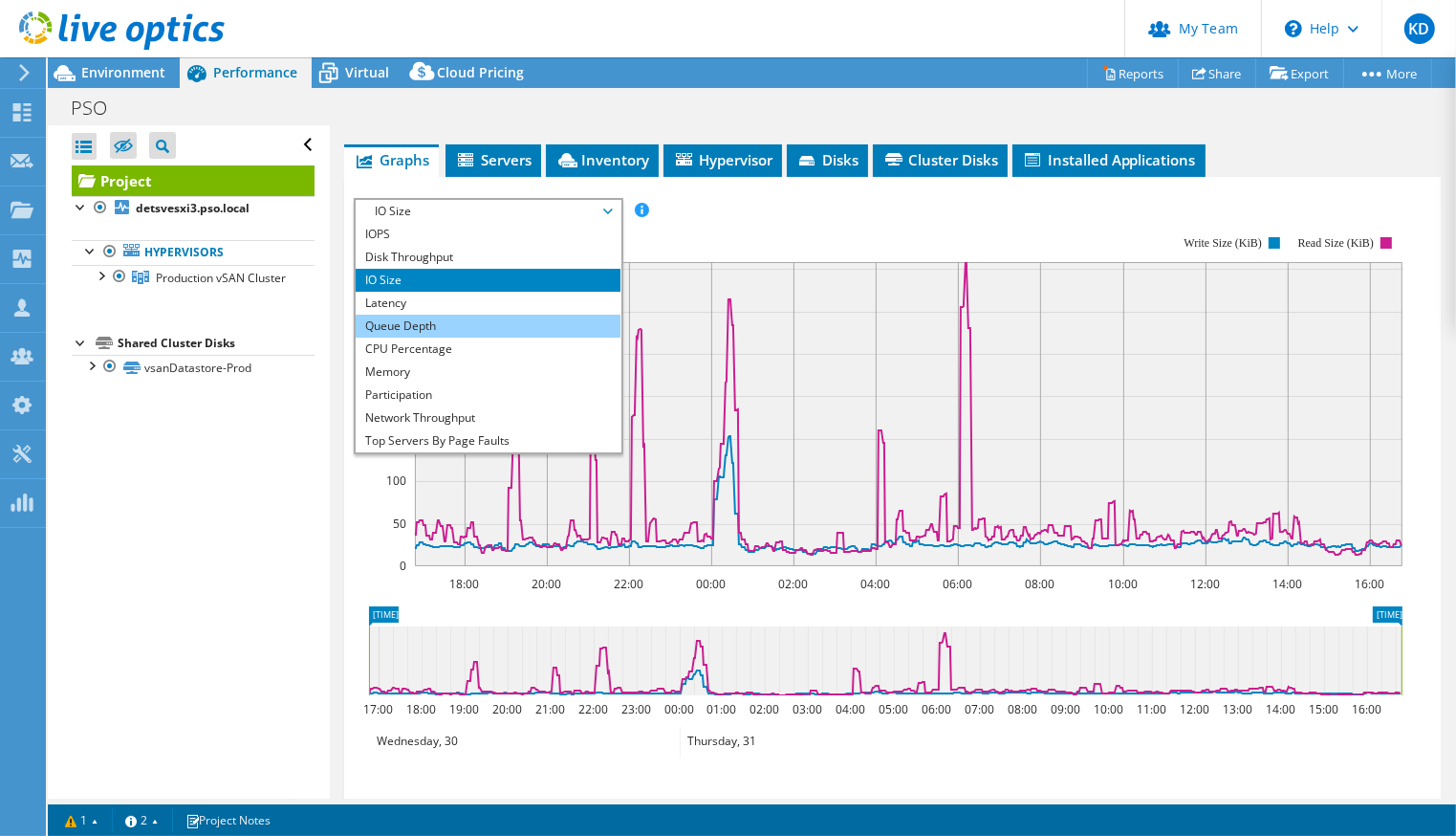 click on "Queue Depth" at bounding box center (488, 326) 